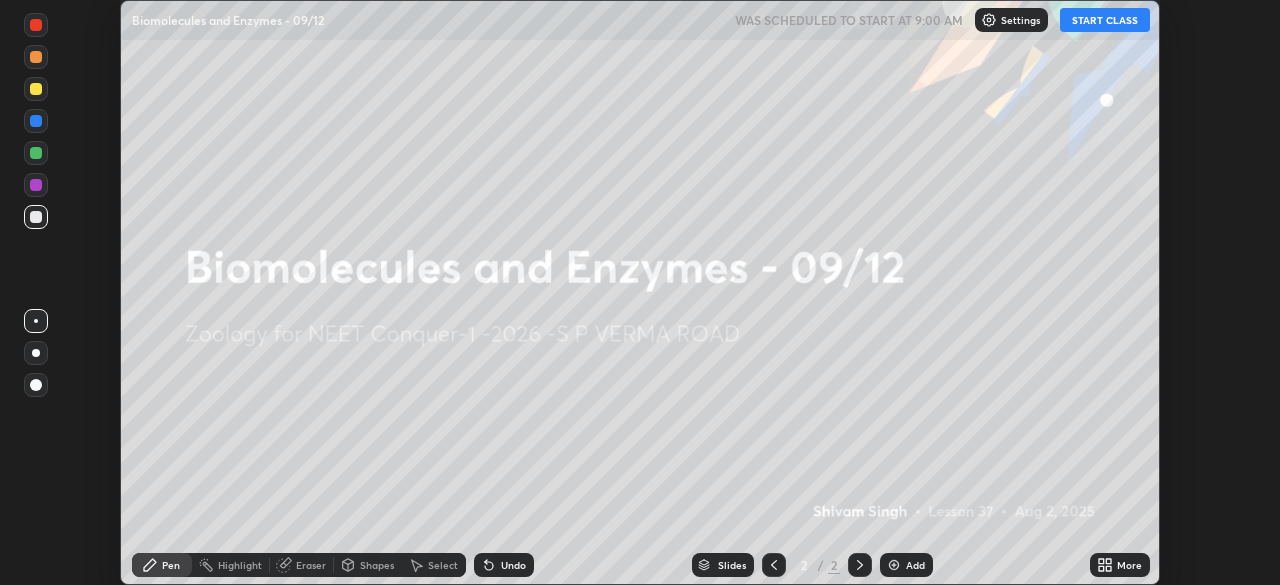 scroll, scrollTop: 0, scrollLeft: 0, axis: both 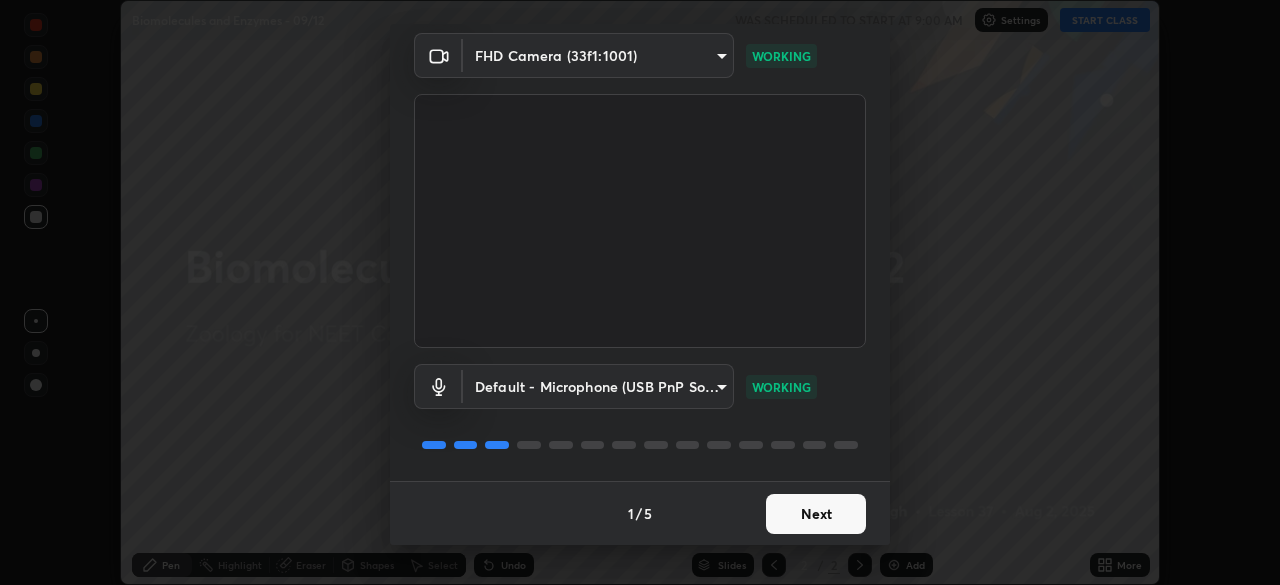 click on "Next" at bounding box center (816, 514) 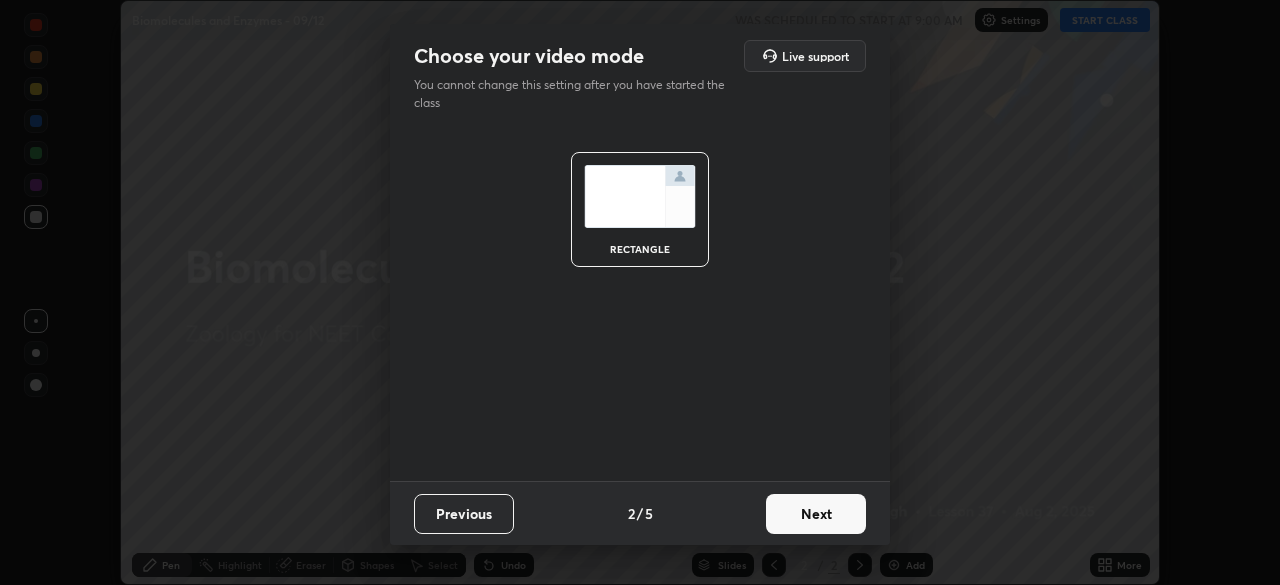 click on "Next" at bounding box center (816, 514) 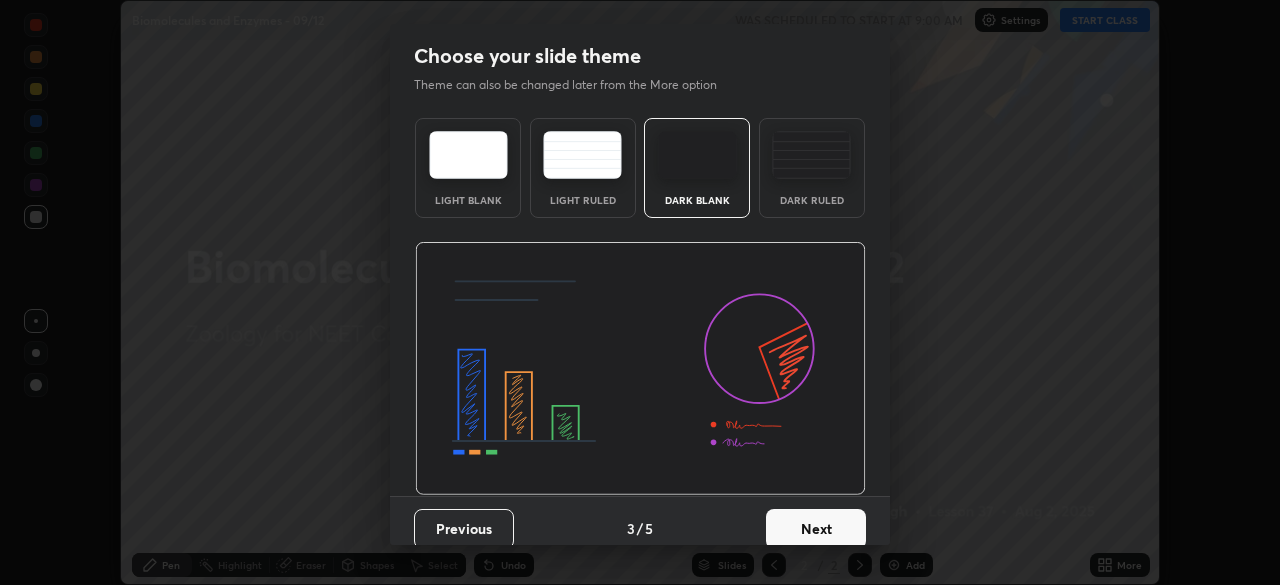 click on "Next" at bounding box center [816, 529] 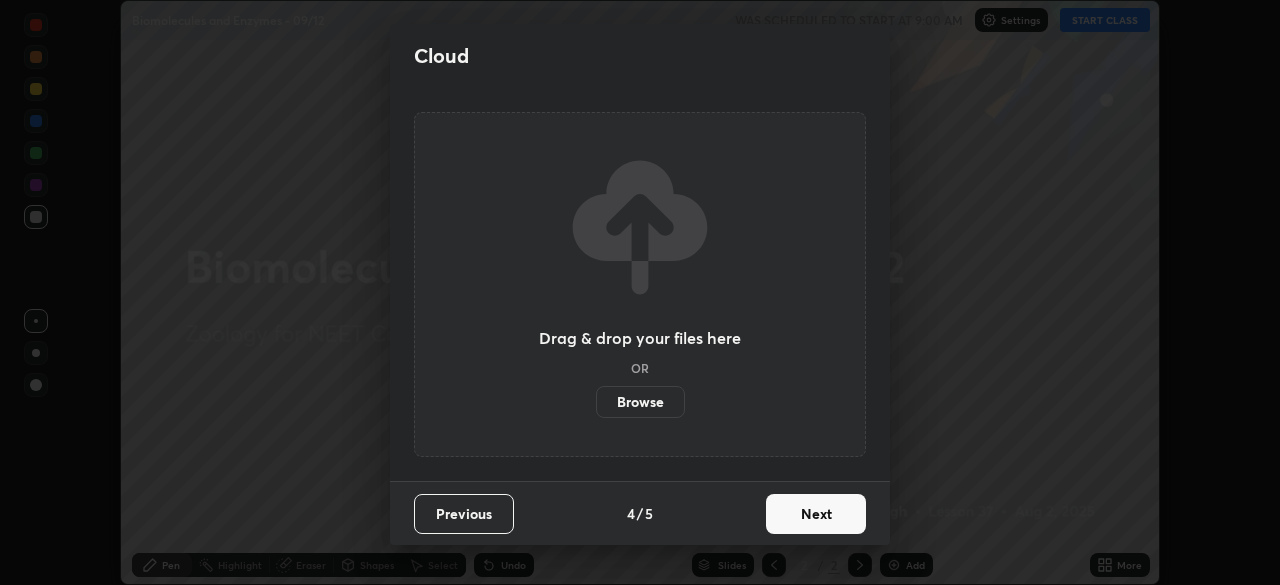click on "Next" at bounding box center [816, 514] 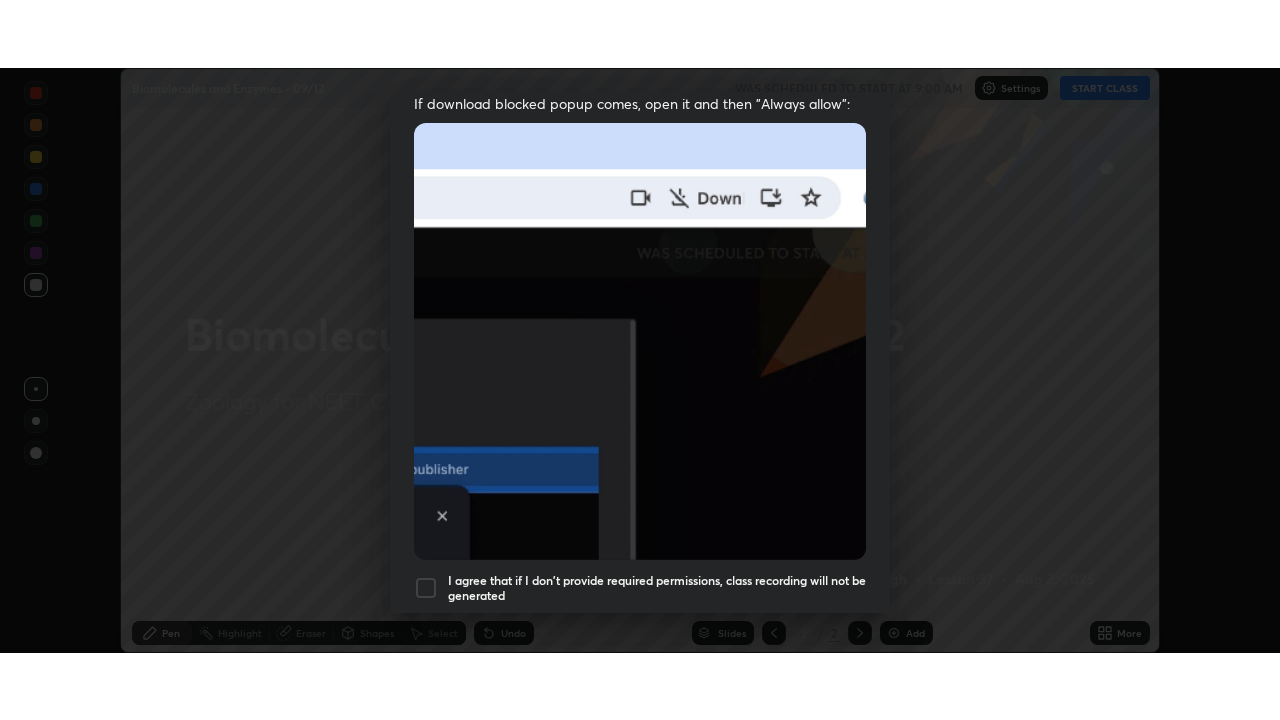 scroll, scrollTop: 479, scrollLeft: 0, axis: vertical 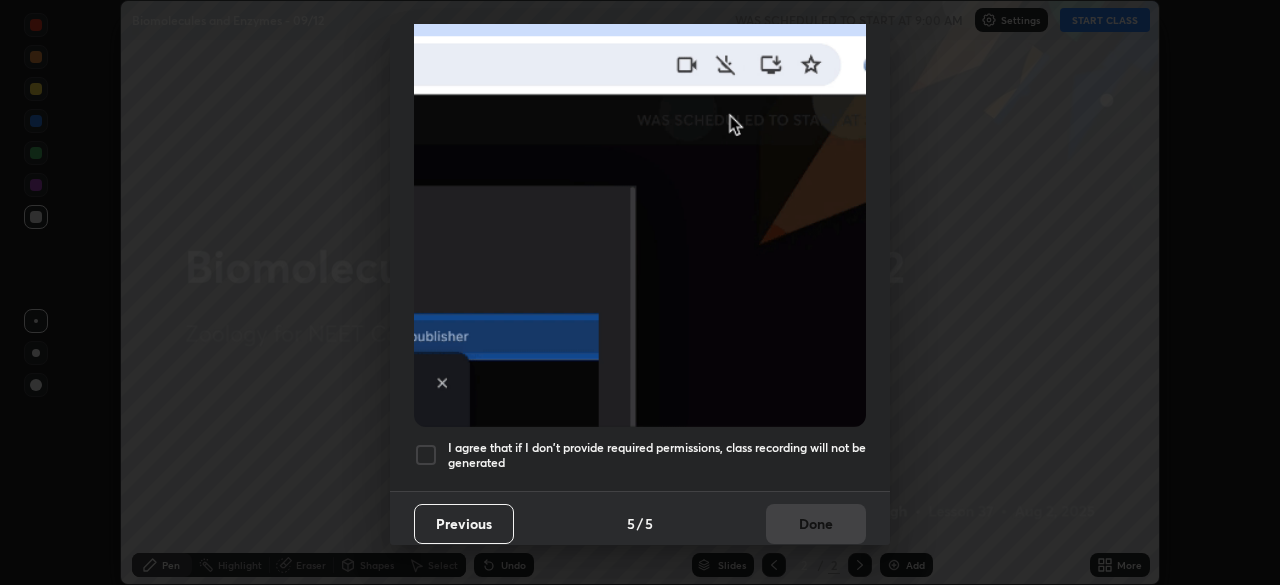 click at bounding box center [426, 455] 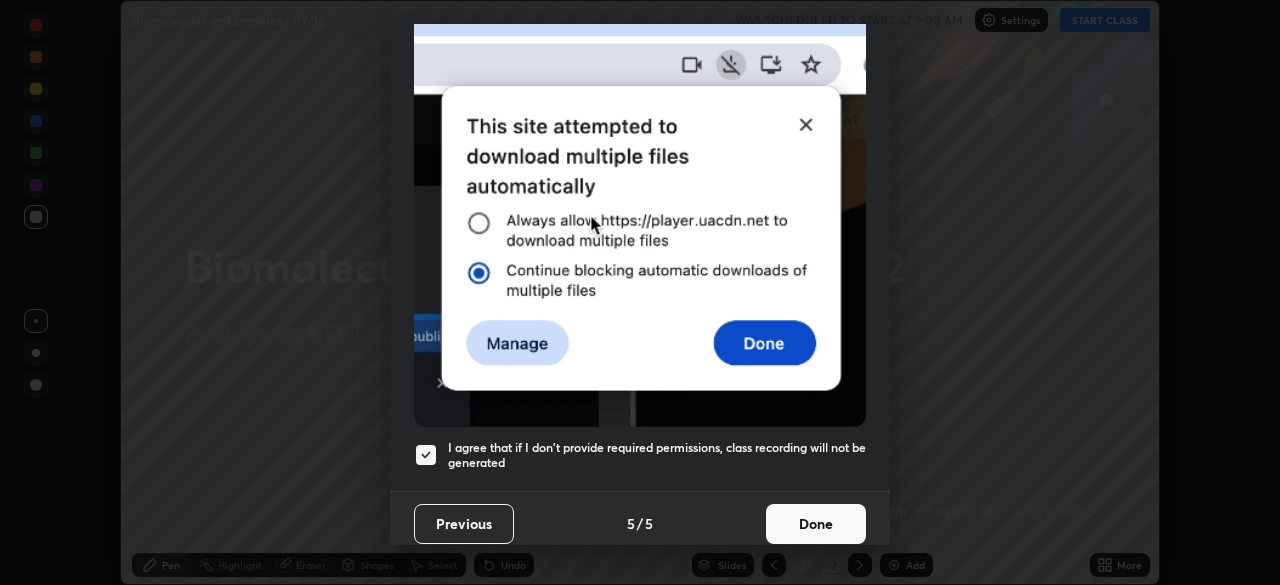 click on "Done" at bounding box center [816, 524] 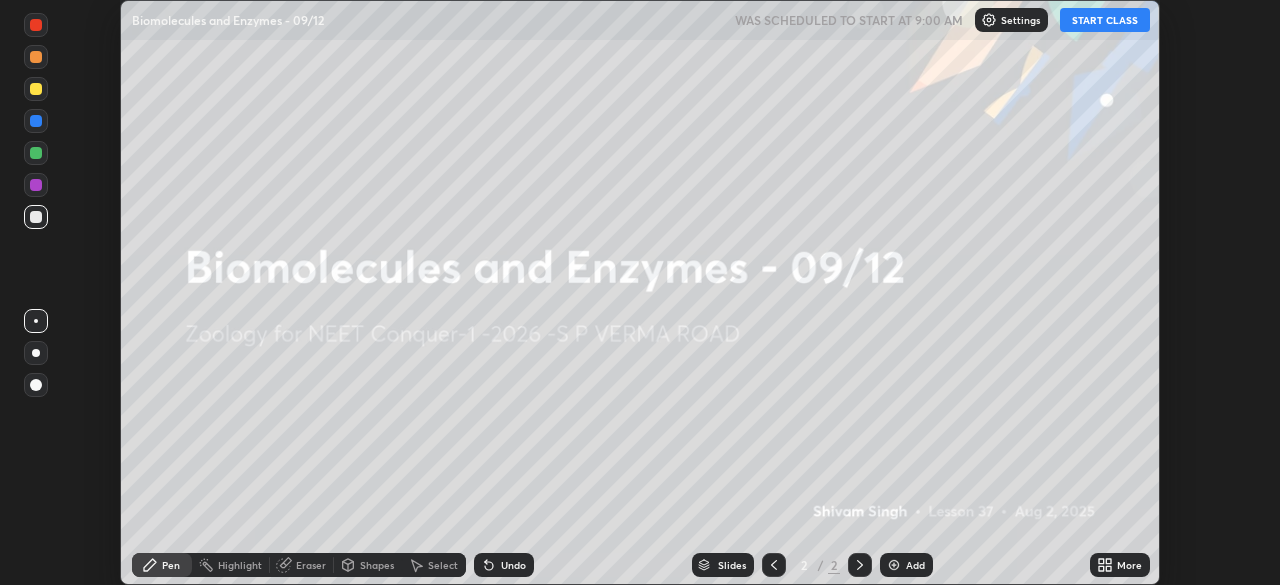 click 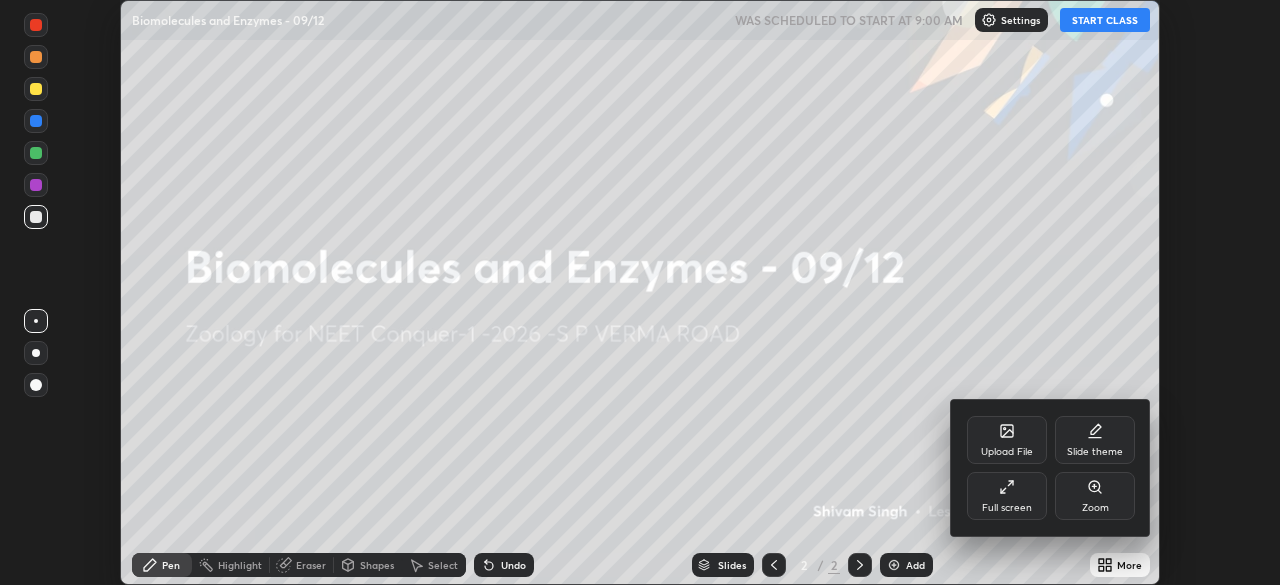 click on "Full screen" at bounding box center [1007, 496] 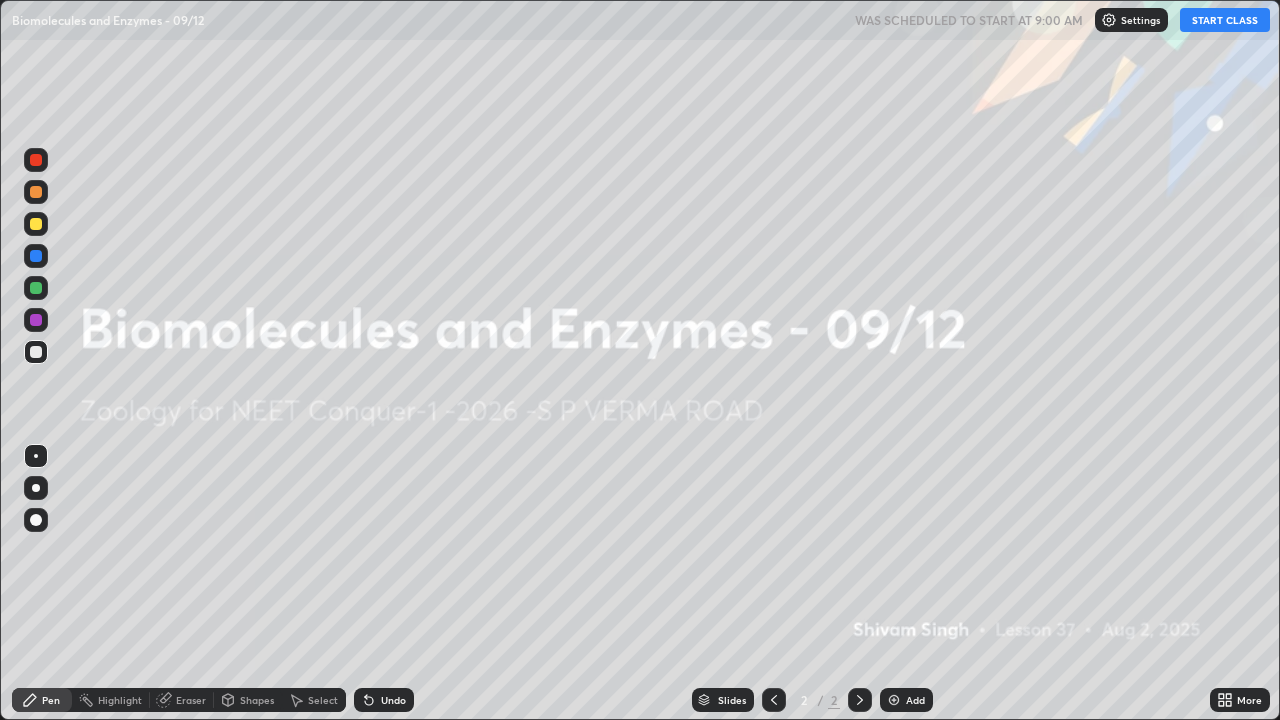 scroll, scrollTop: 99280, scrollLeft: 98720, axis: both 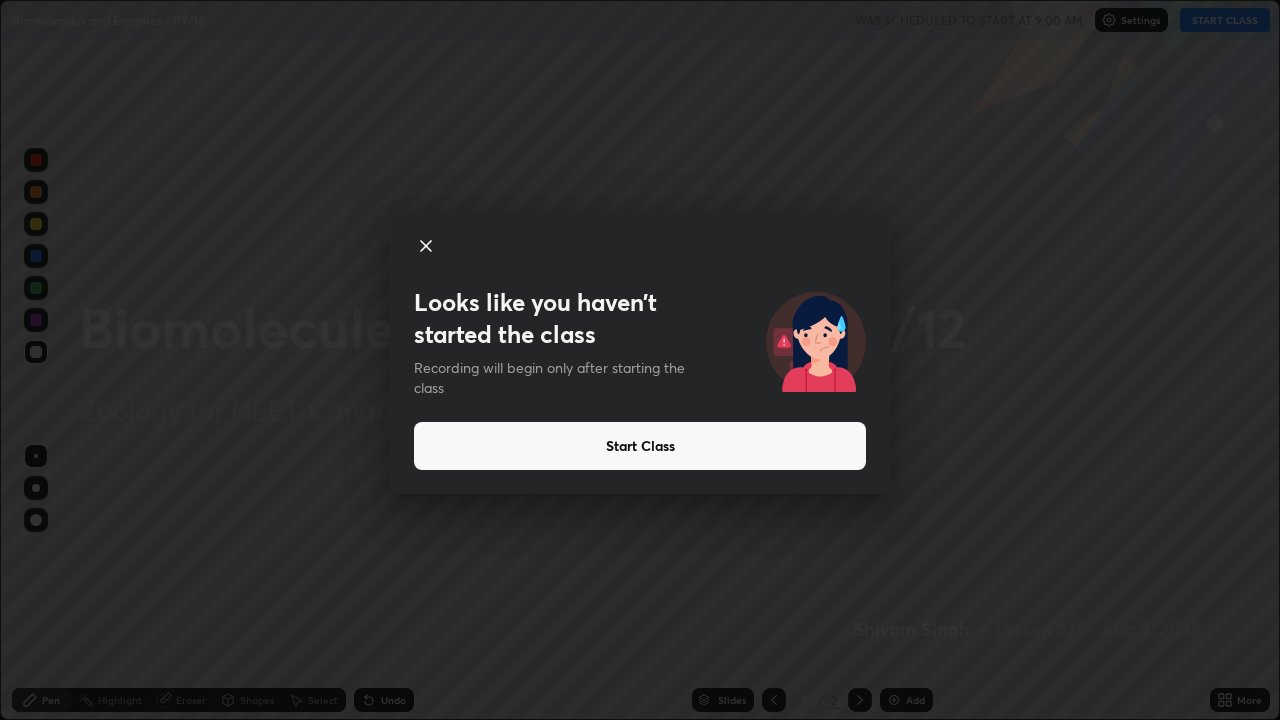 click on "Start Class" at bounding box center (640, 446) 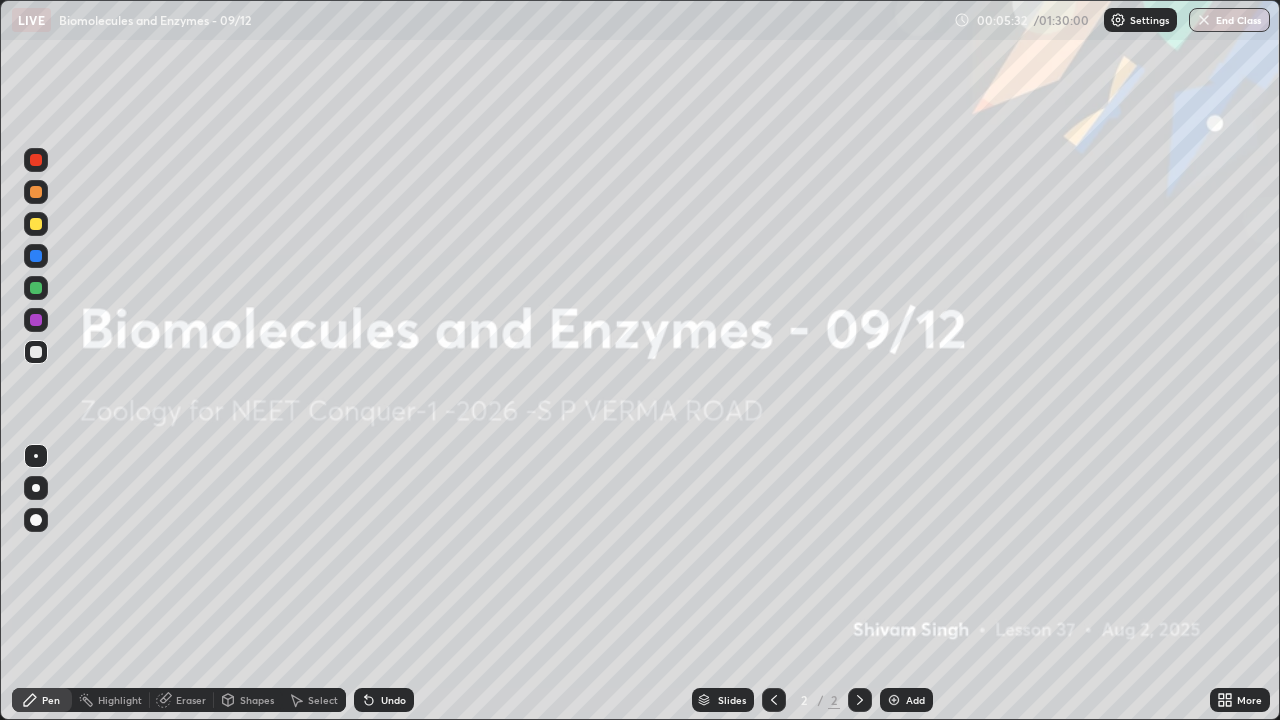 click at bounding box center (894, 700) 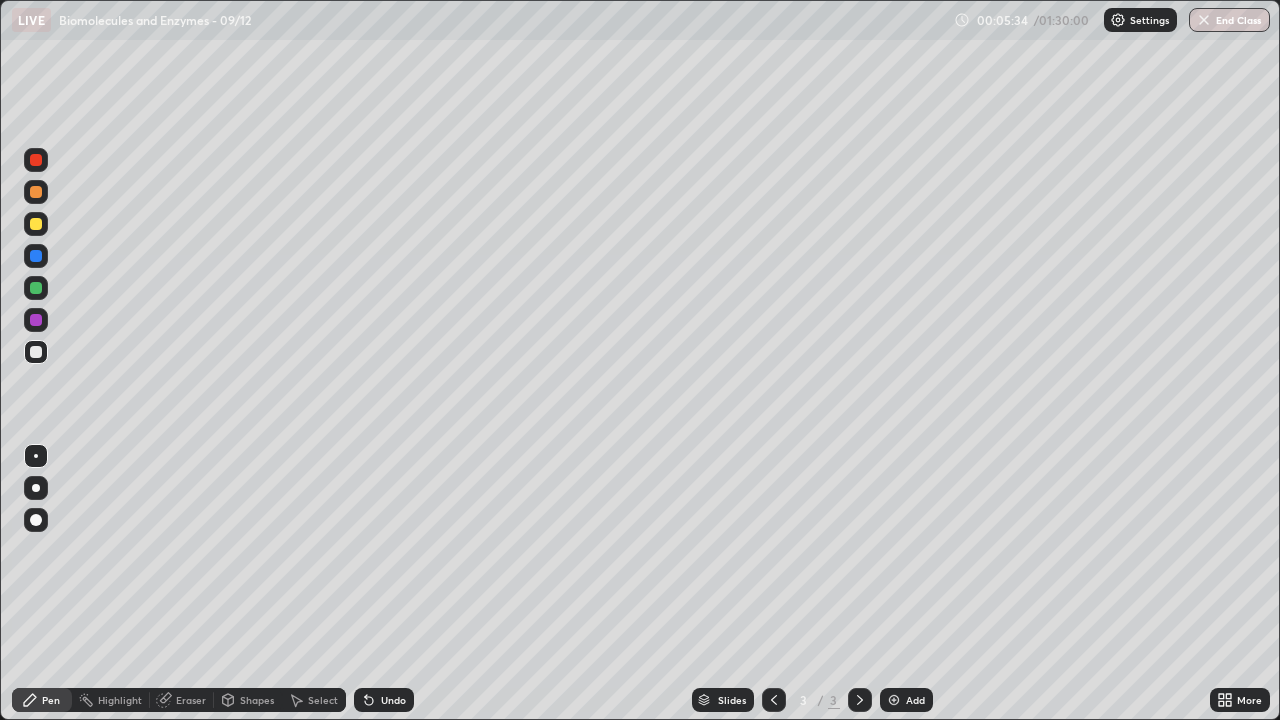 click at bounding box center (36, 488) 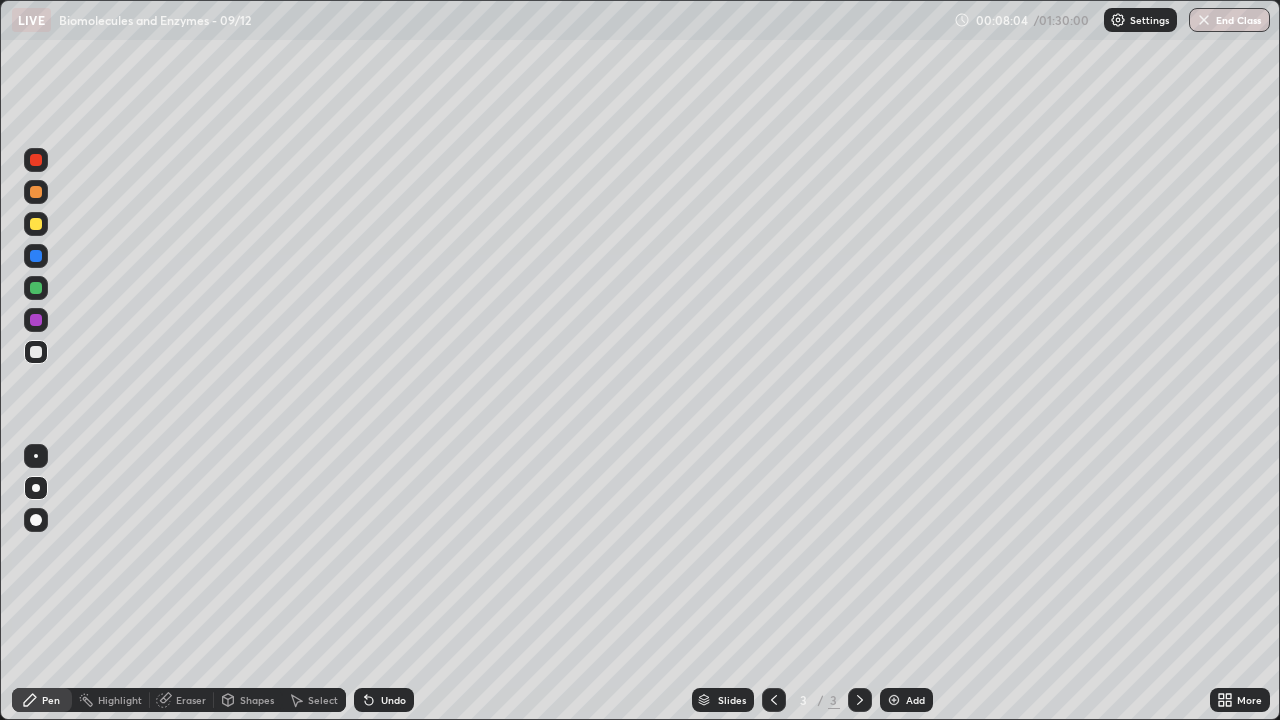 click on "Select" at bounding box center [314, 700] 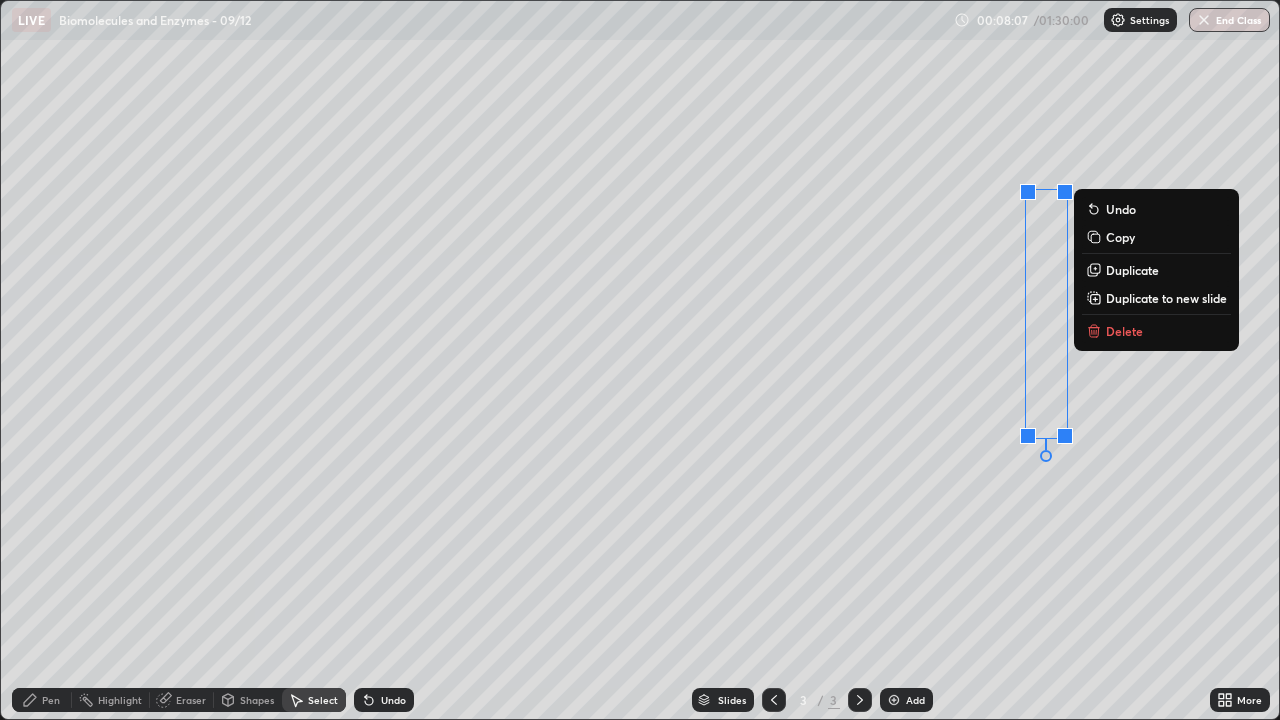 click on "Delete" at bounding box center [1124, 331] 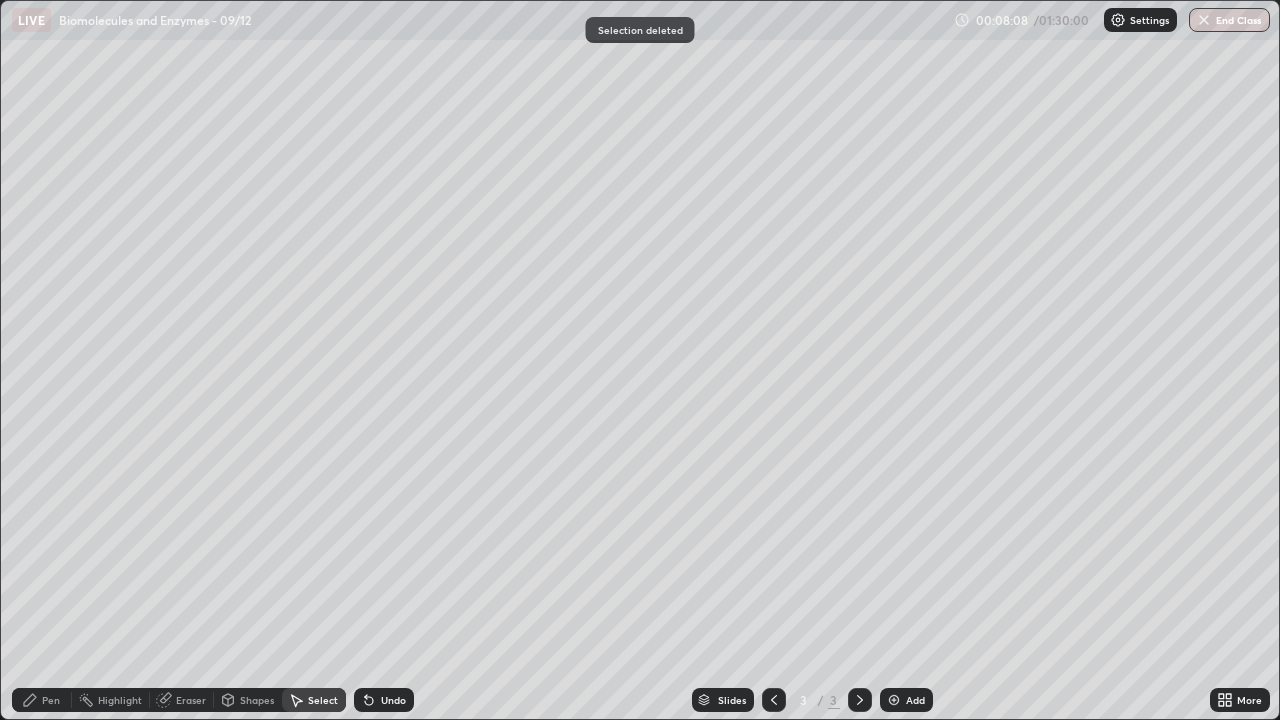 click on "Pen" at bounding box center [51, 700] 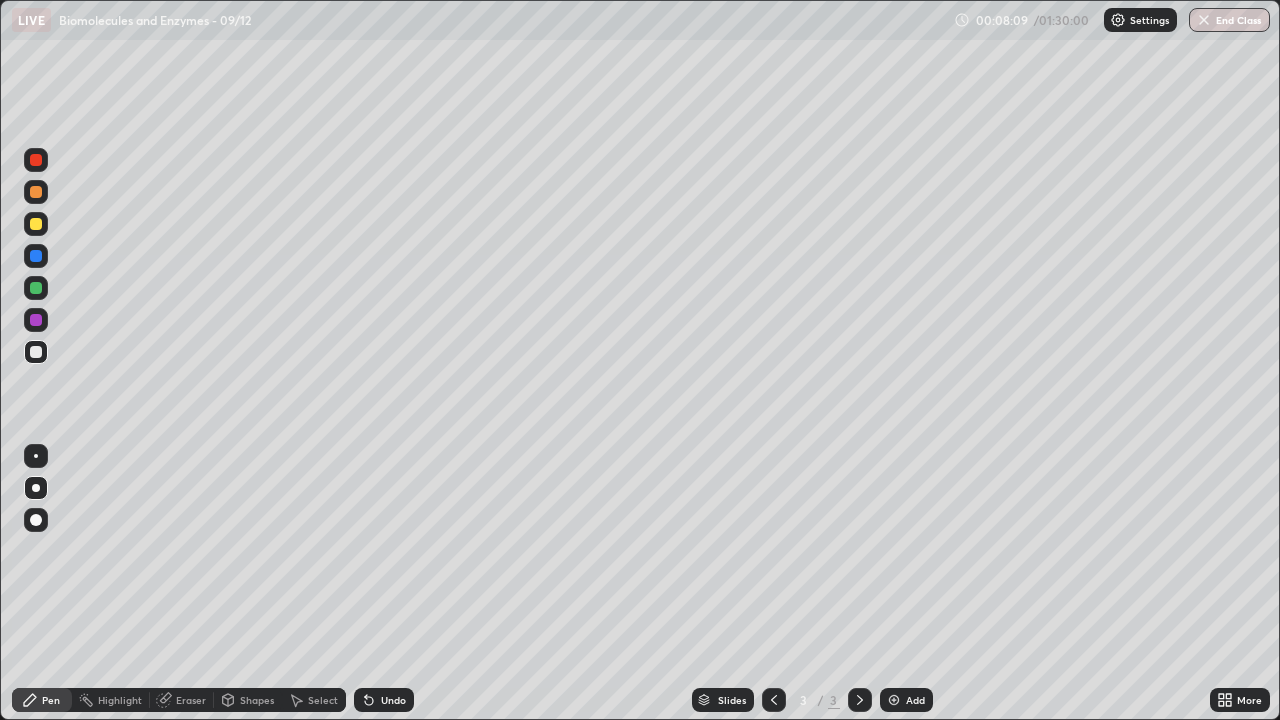 click at bounding box center [36, 256] 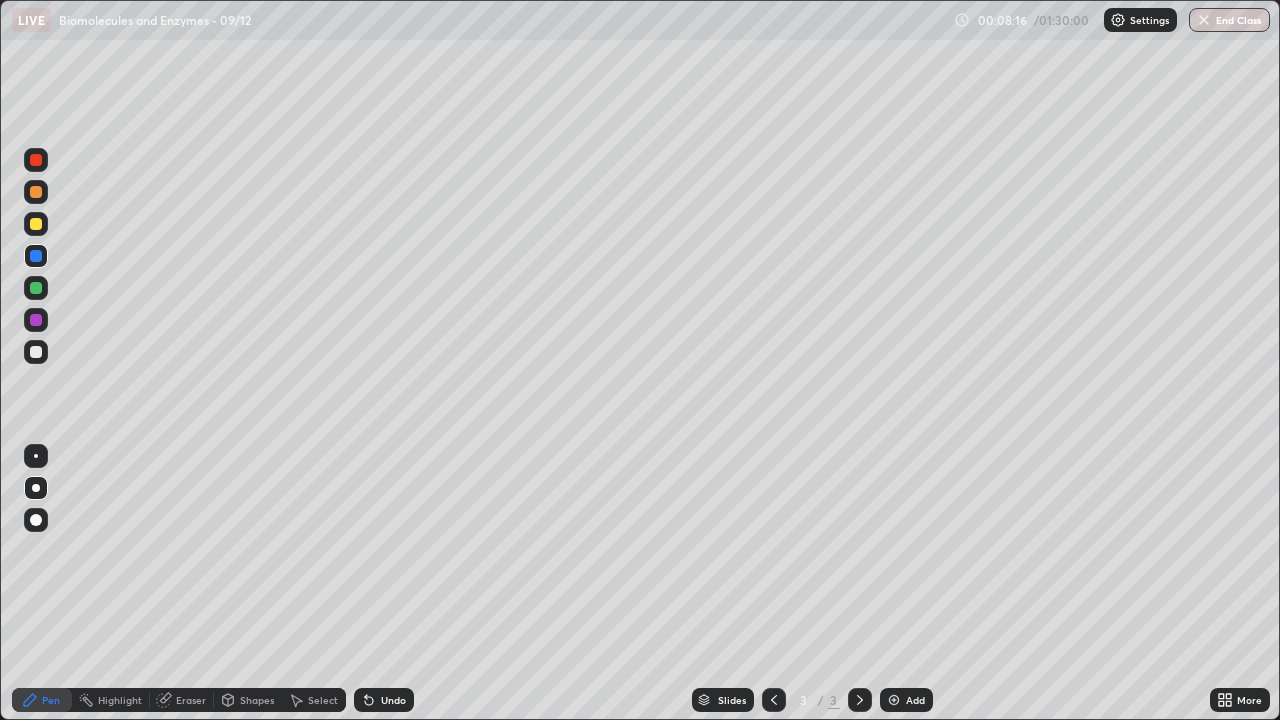 click at bounding box center (36, 192) 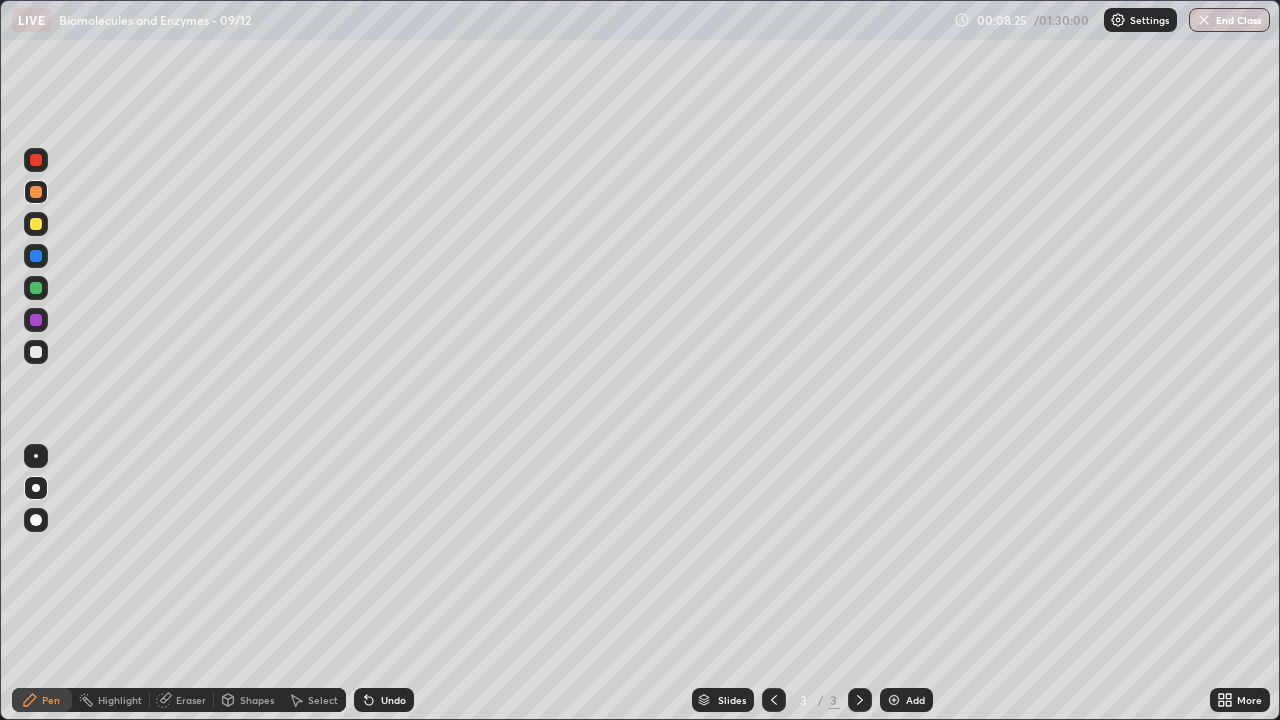 click at bounding box center [36, 224] 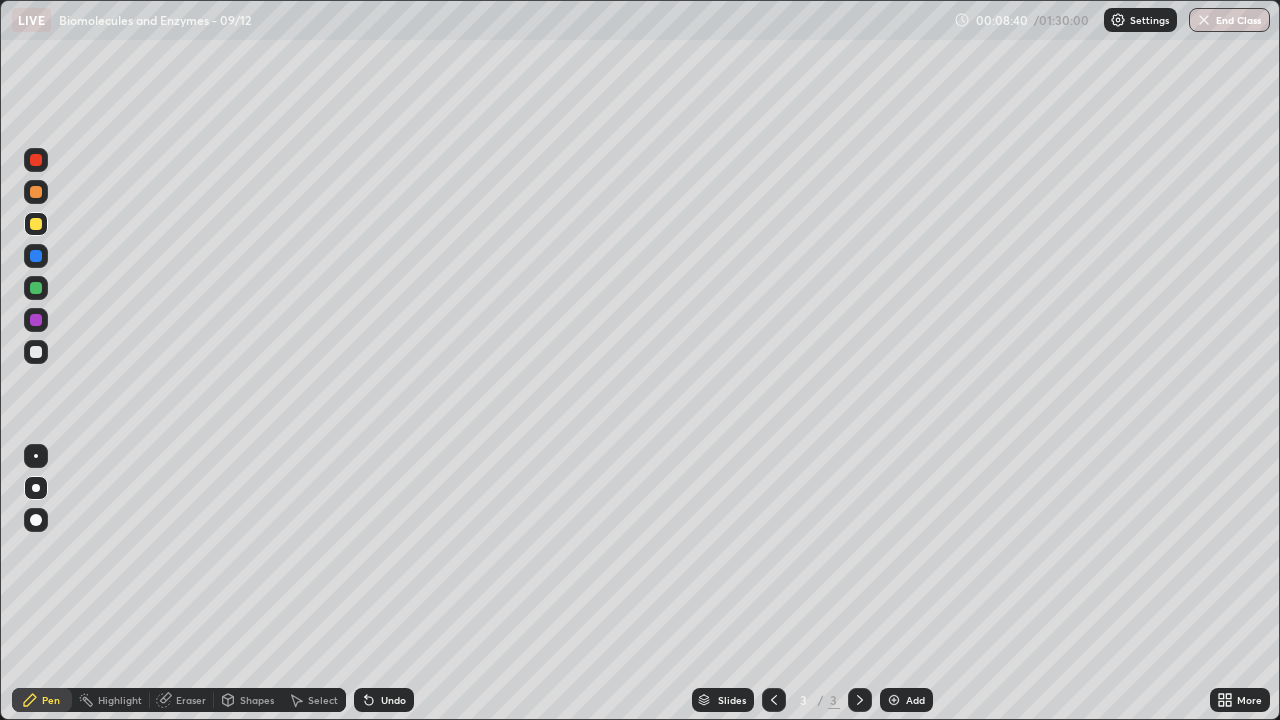click at bounding box center [36, 256] 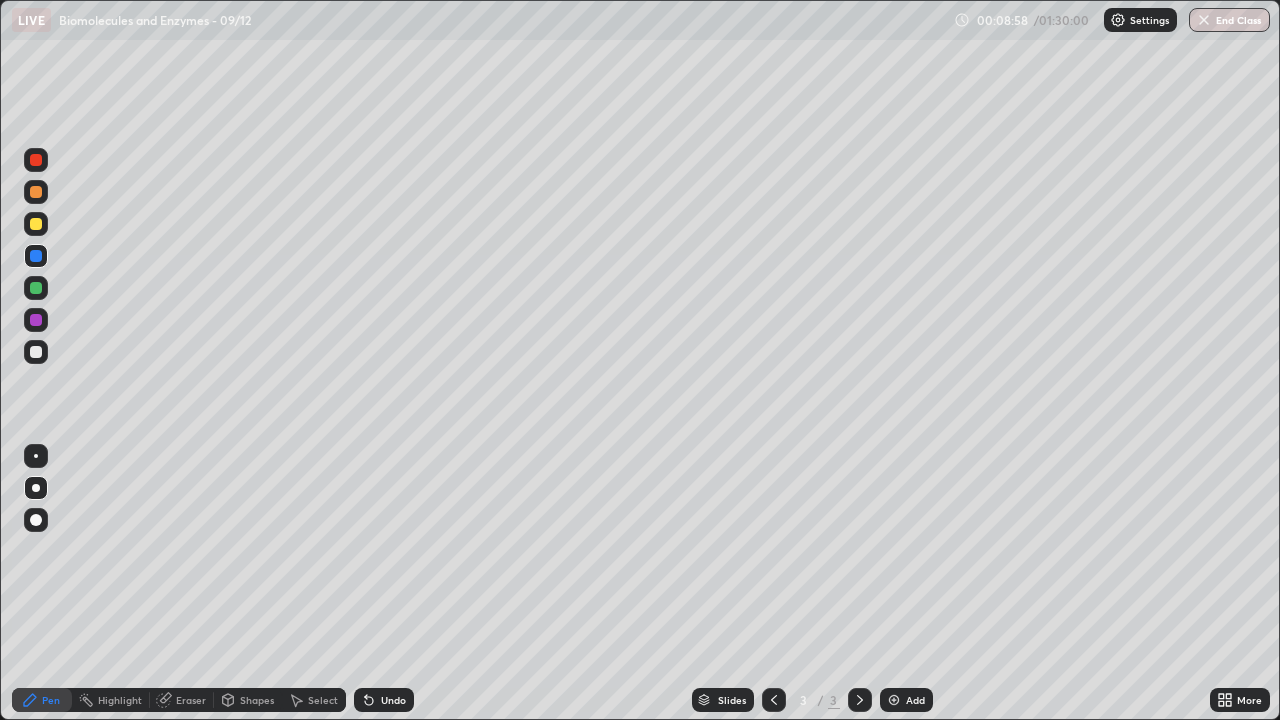 click 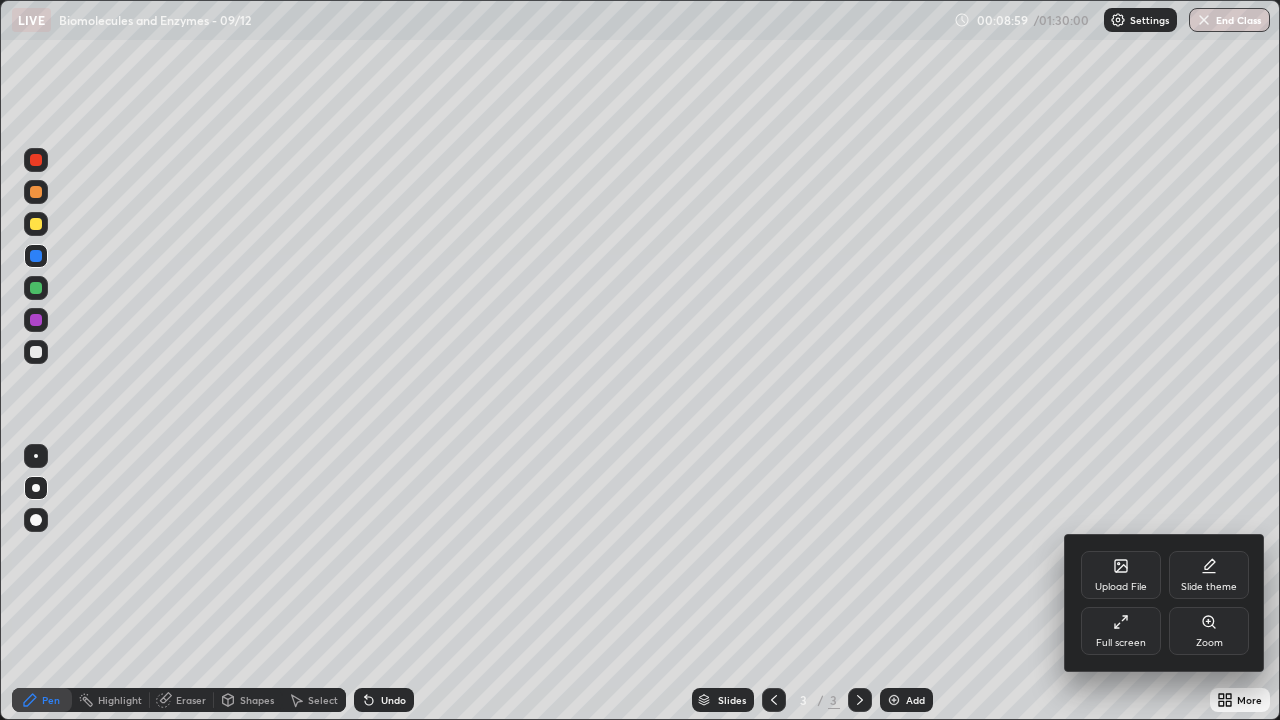 click 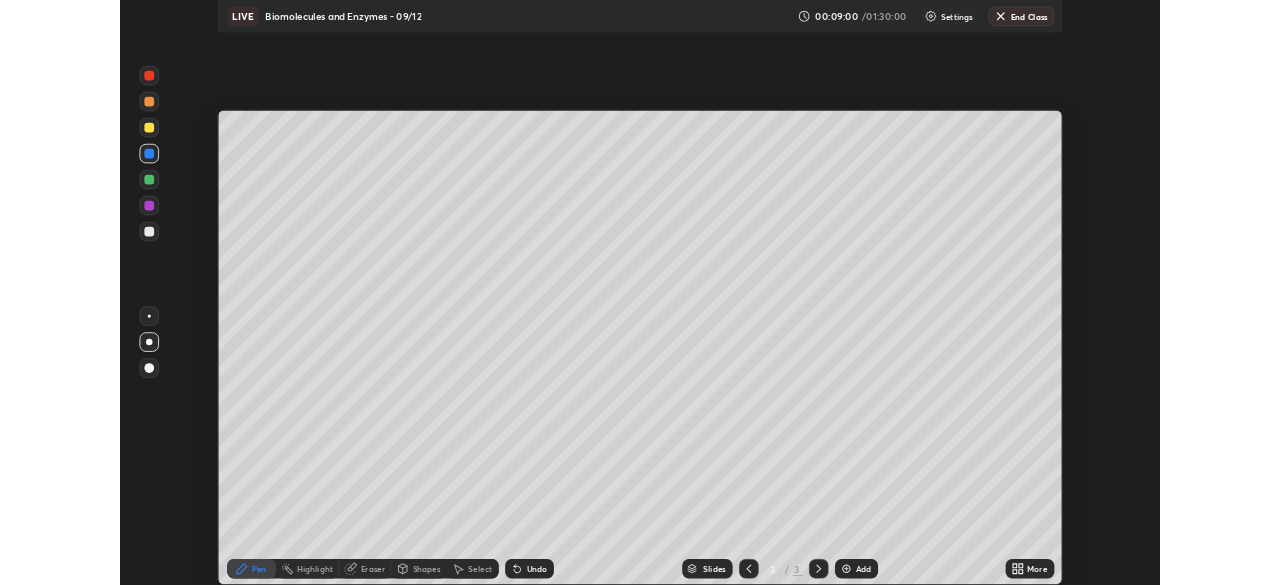 scroll, scrollTop: 585, scrollLeft: 1280, axis: both 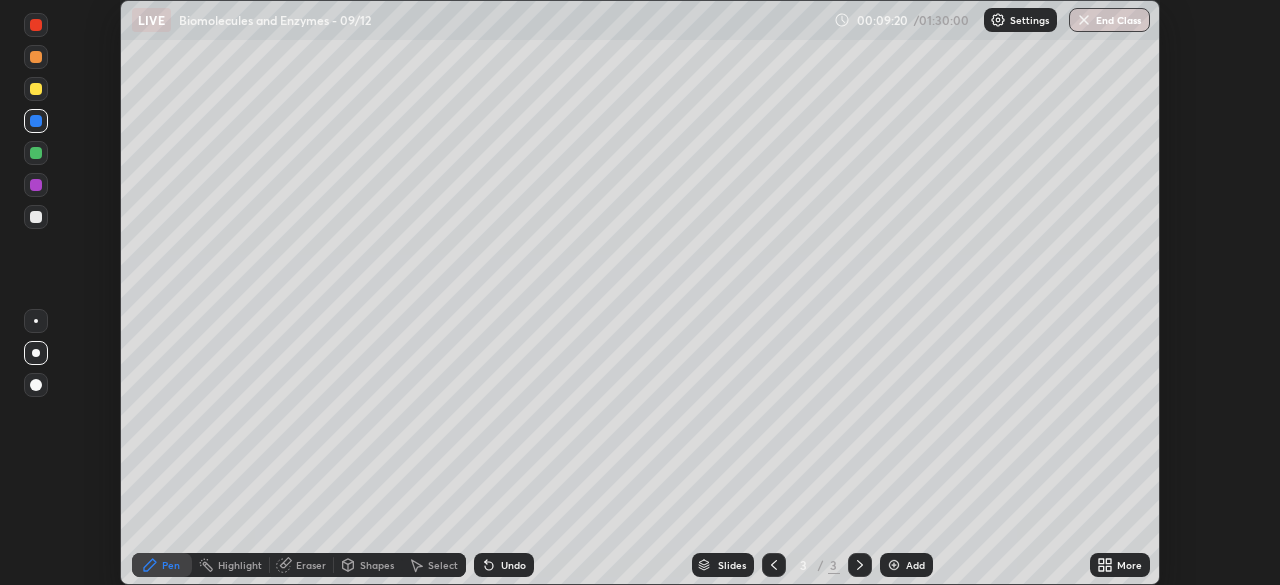 click 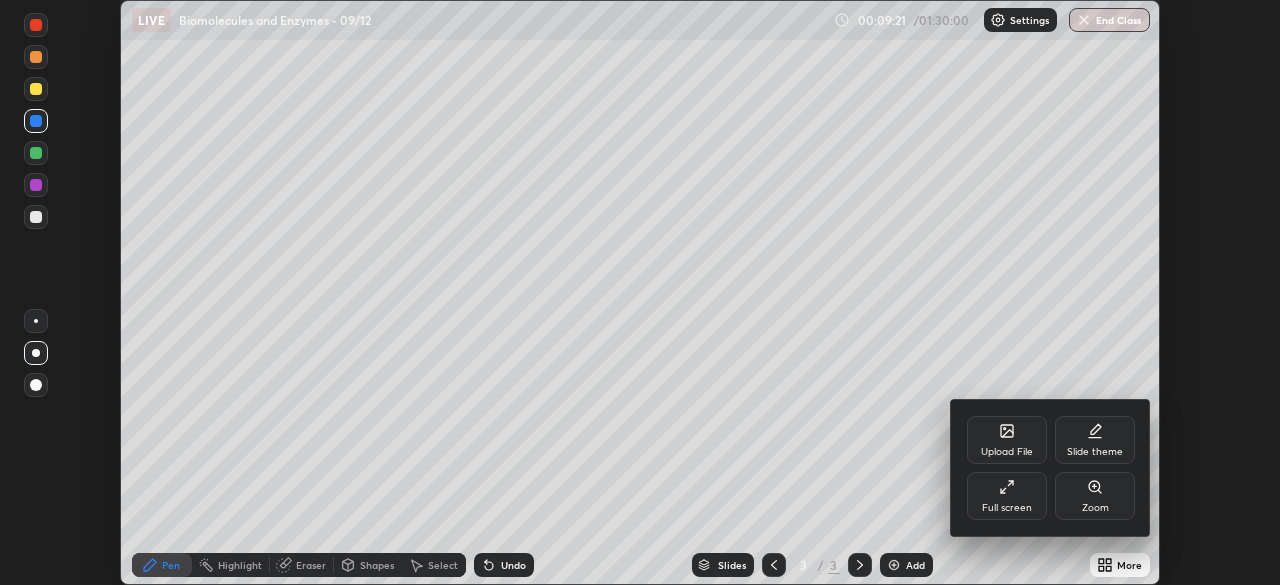click on "Full screen" at bounding box center (1007, 496) 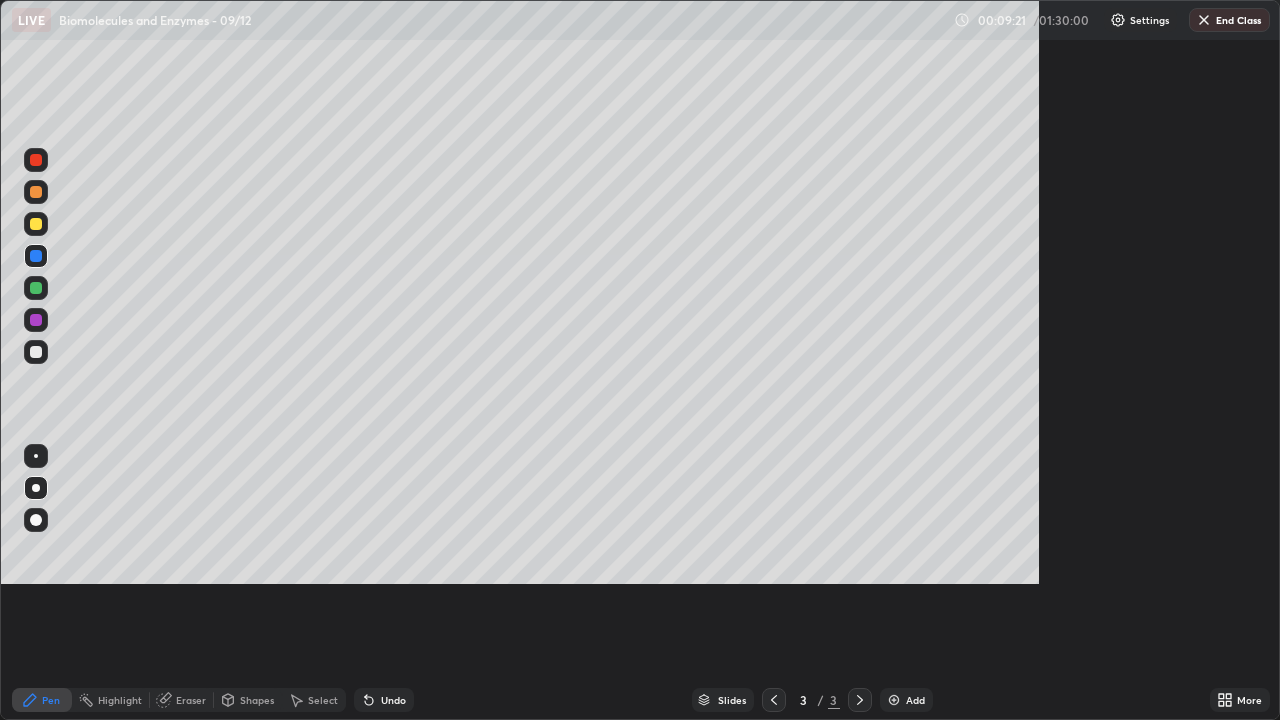 scroll, scrollTop: 99280, scrollLeft: 98720, axis: both 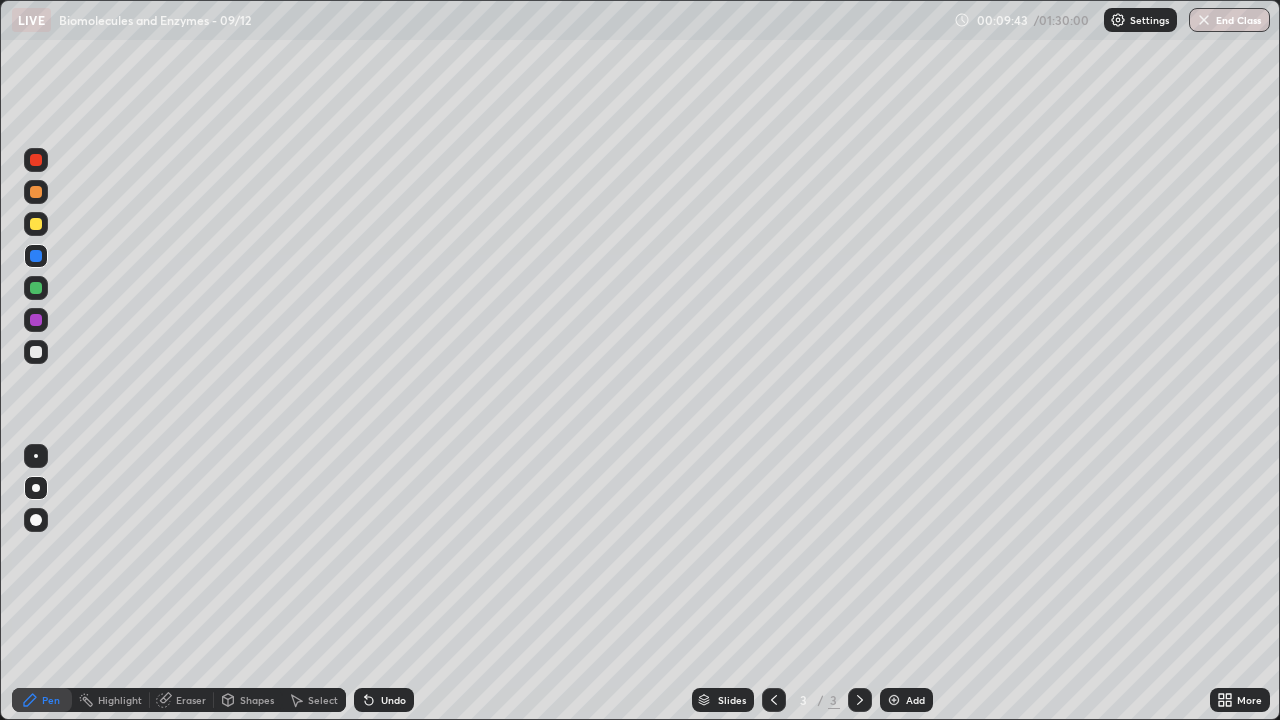 click at bounding box center (36, 352) 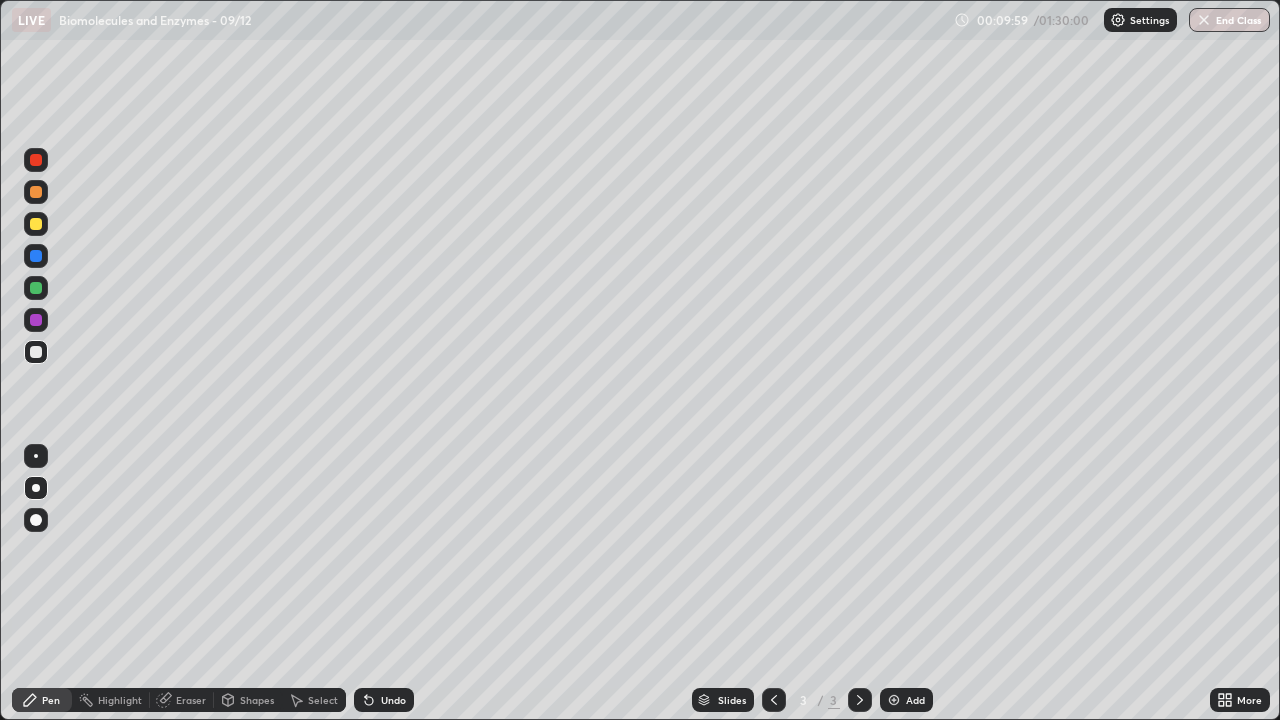 click 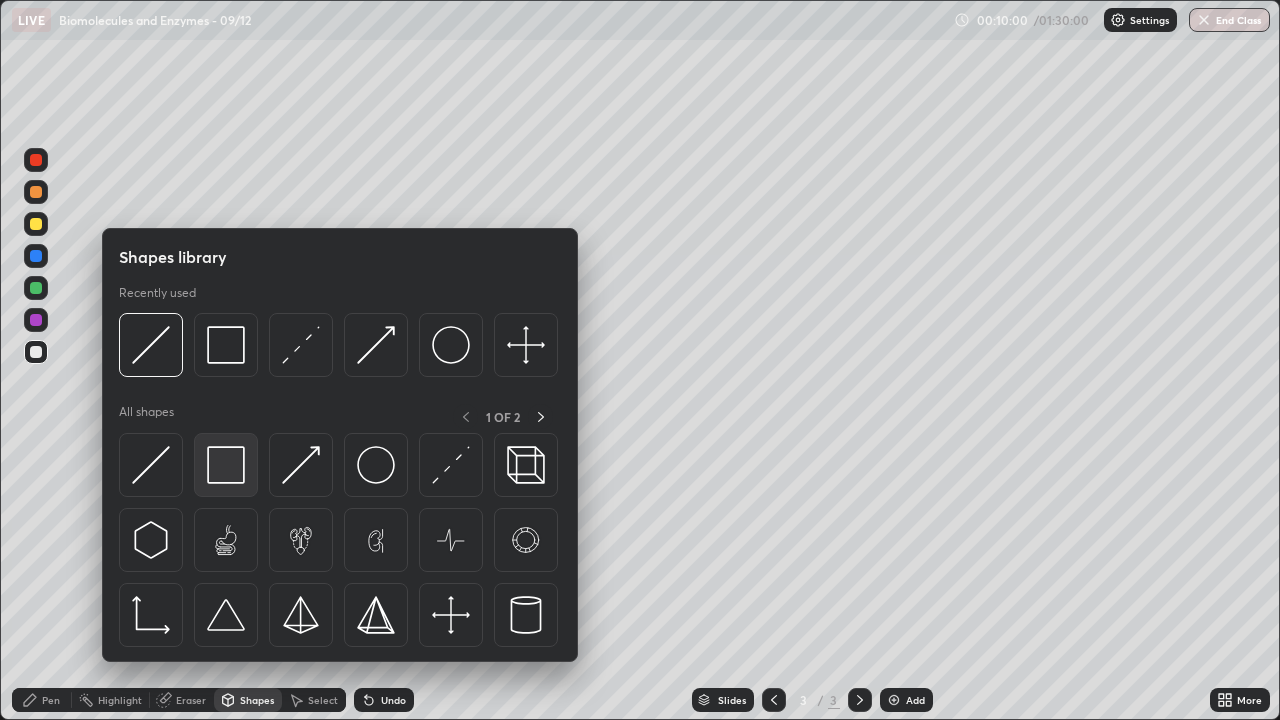 click at bounding box center [226, 465] 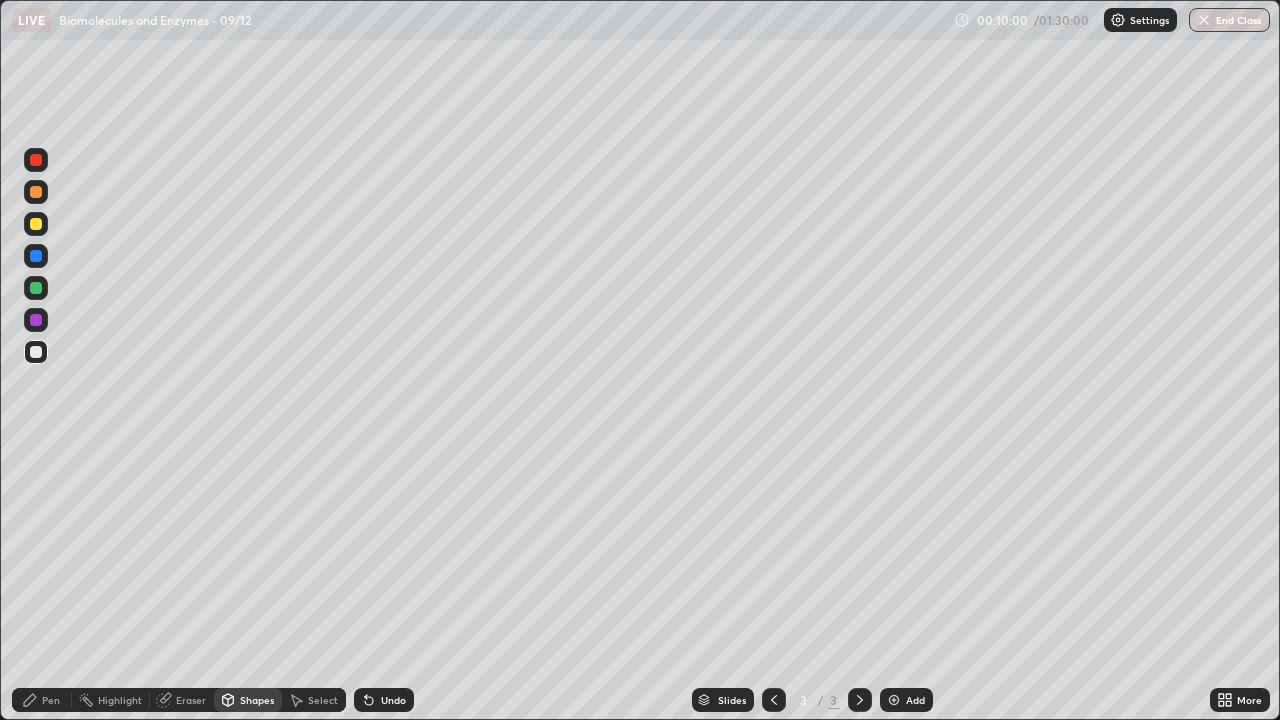 click at bounding box center [36, 288] 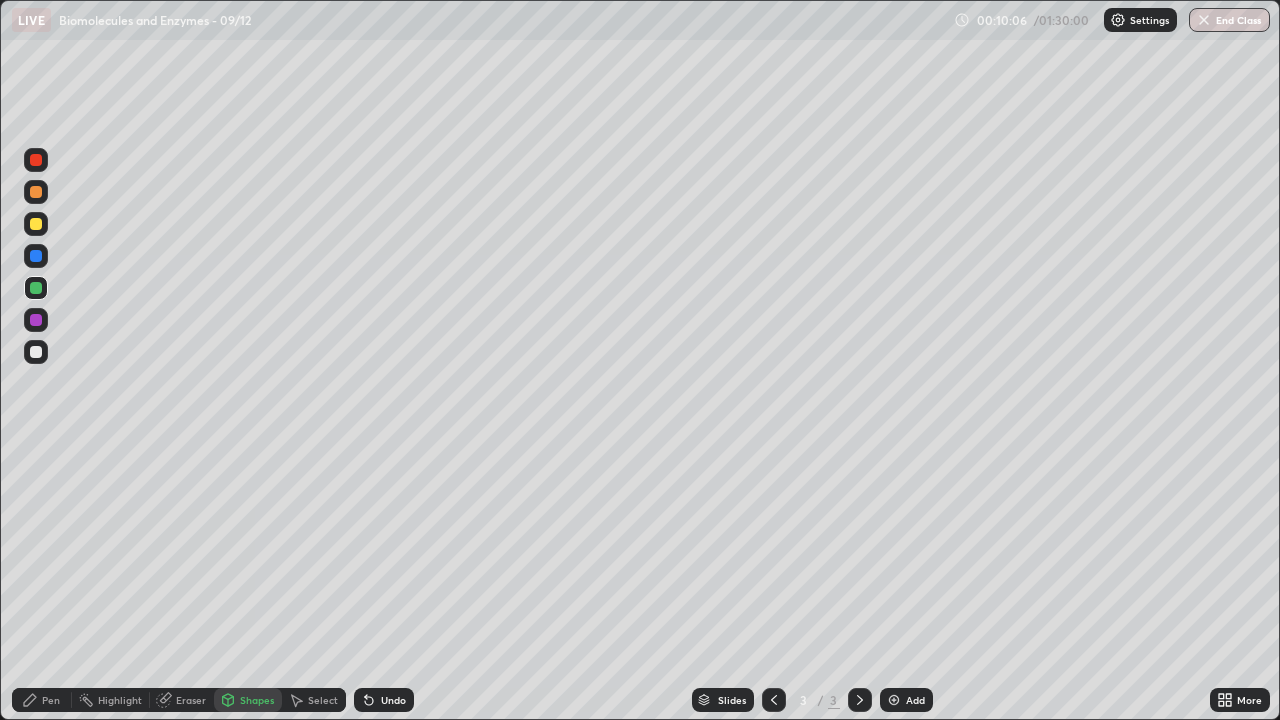 click on "Pen" at bounding box center [51, 700] 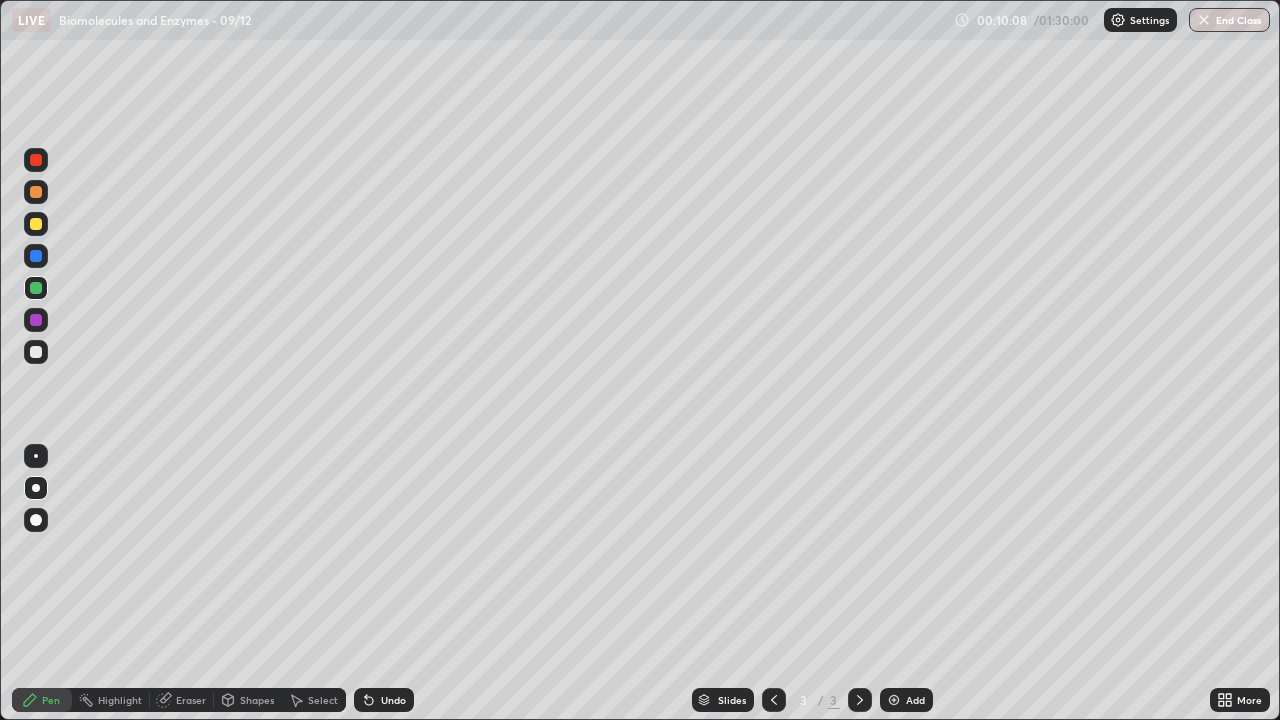 click at bounding box center (36, 288) 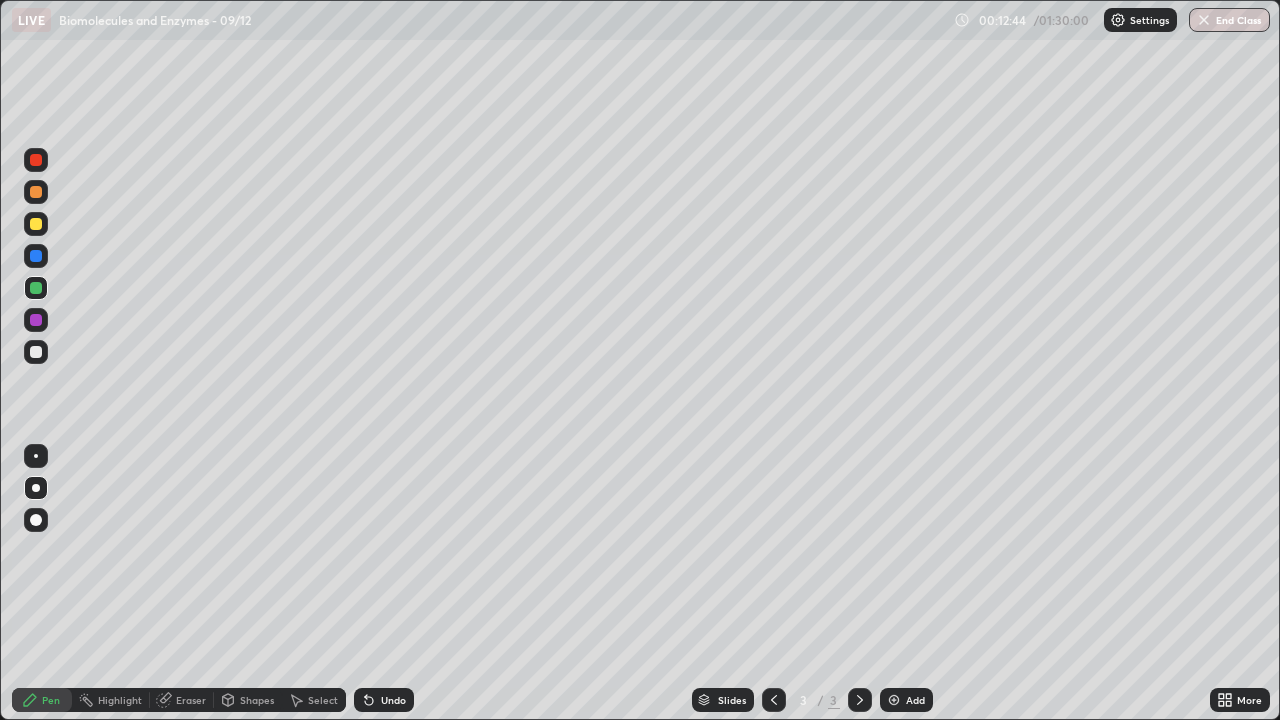 click at bounding box center [894, 700] 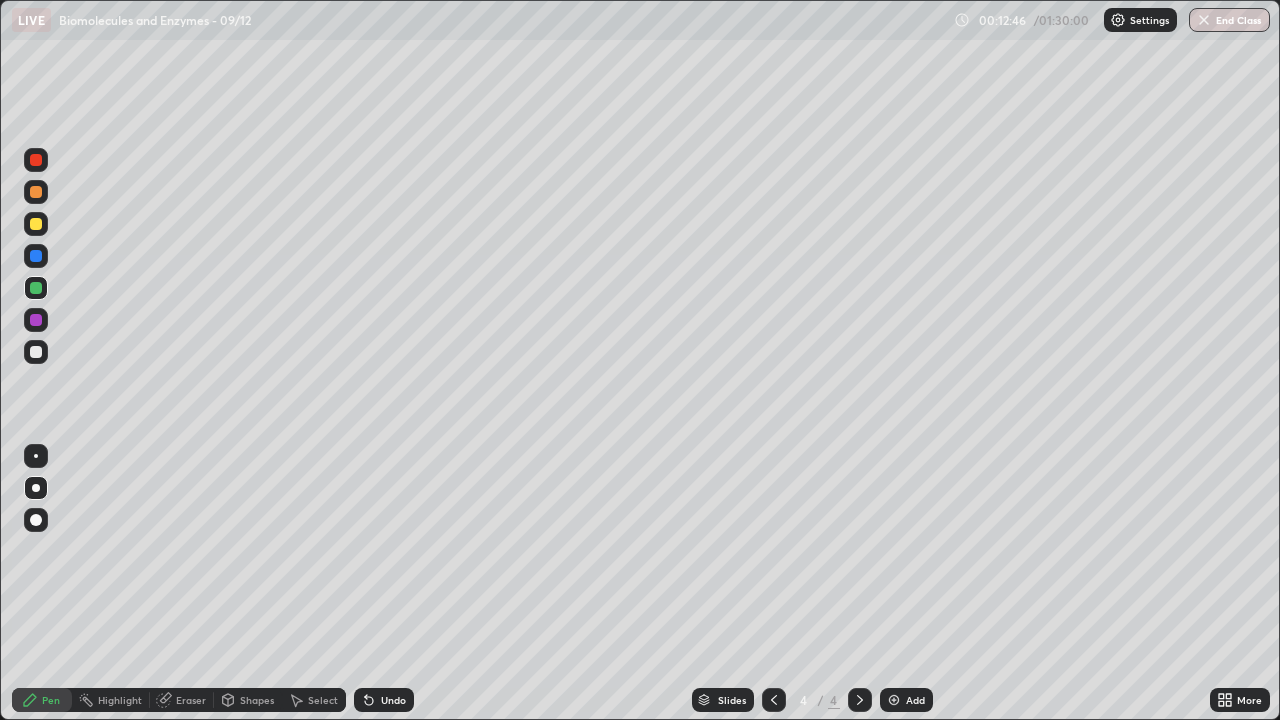 click at bounding box center [36, 288] 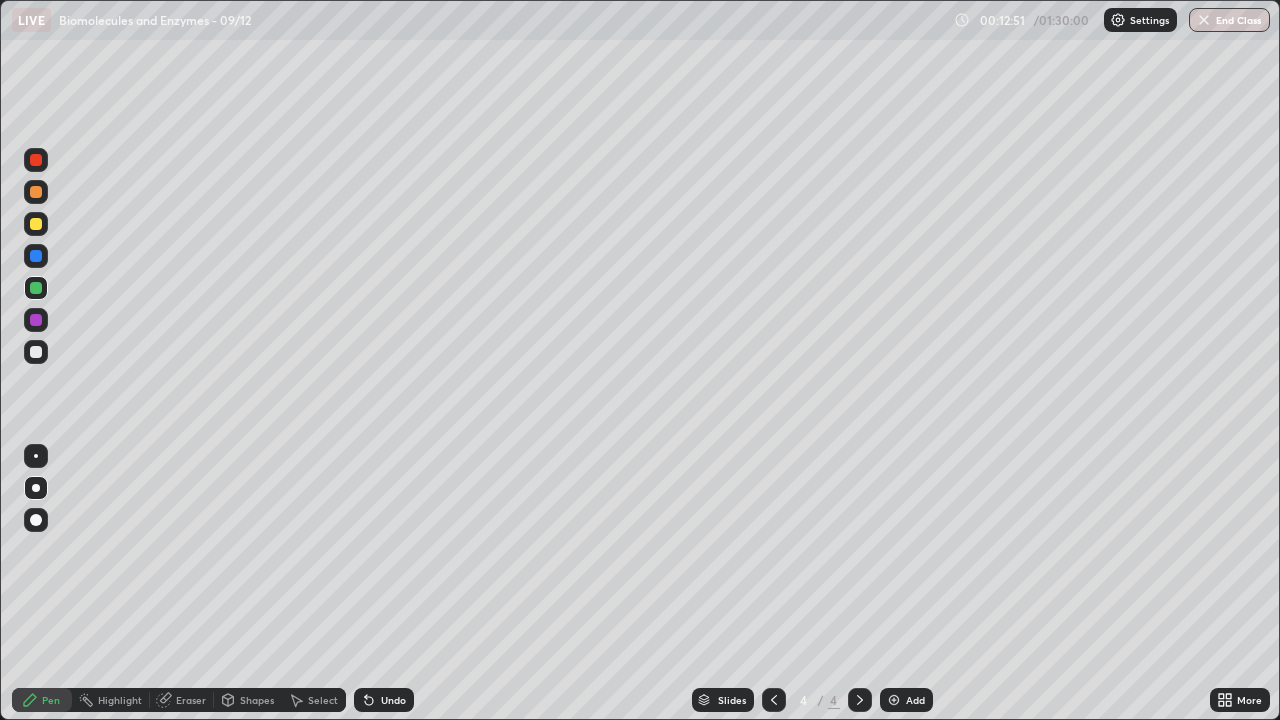 click at bounding box center (36, 192) 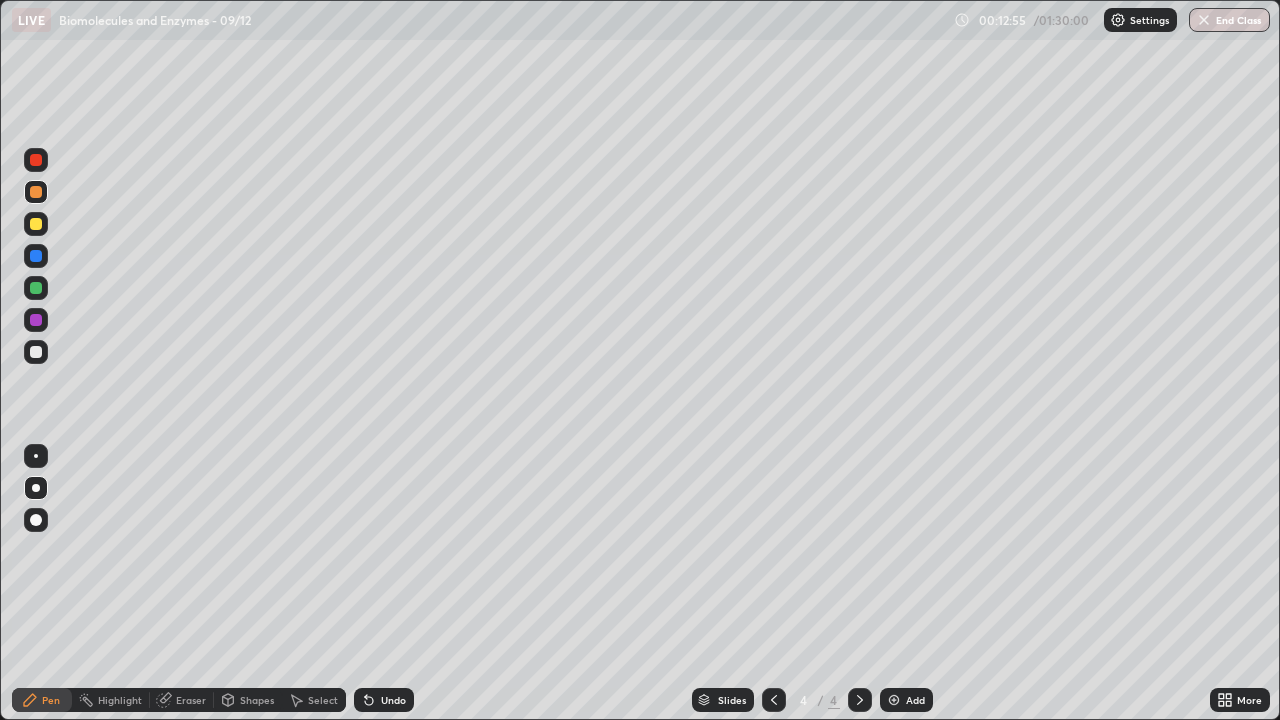 click at bounding box center [36, 192] 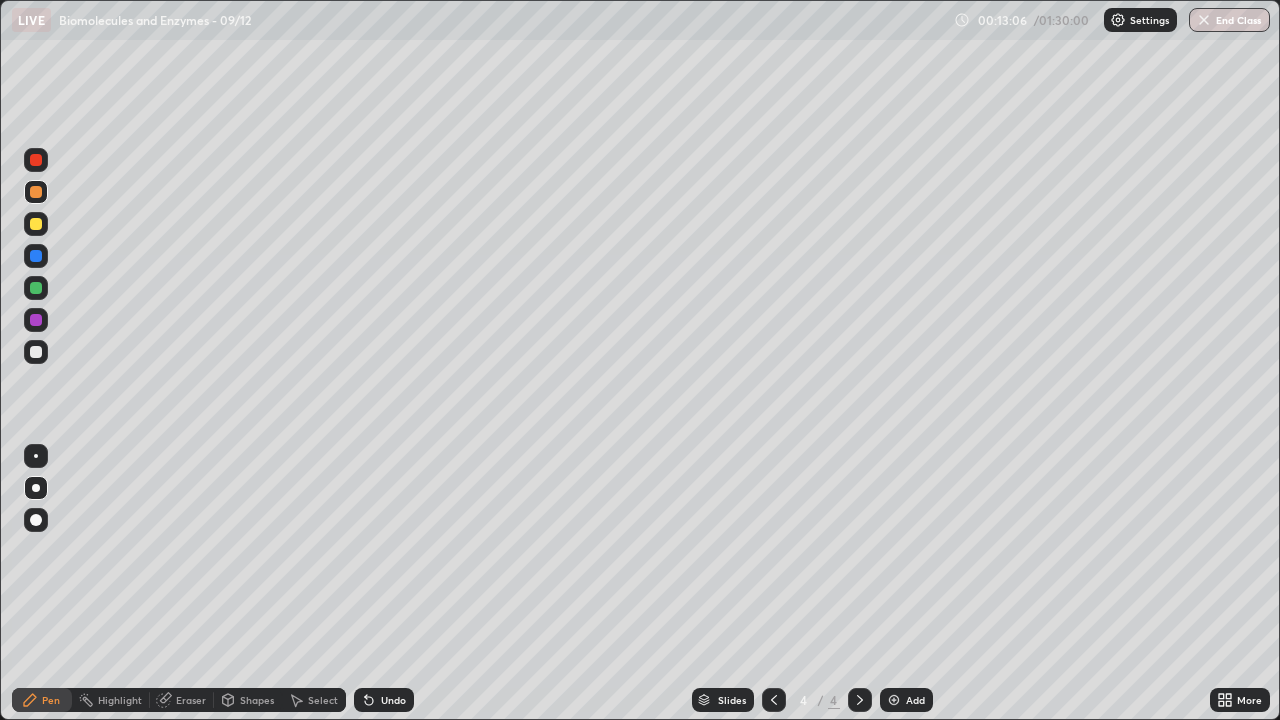click at bounding box center (36, 256) 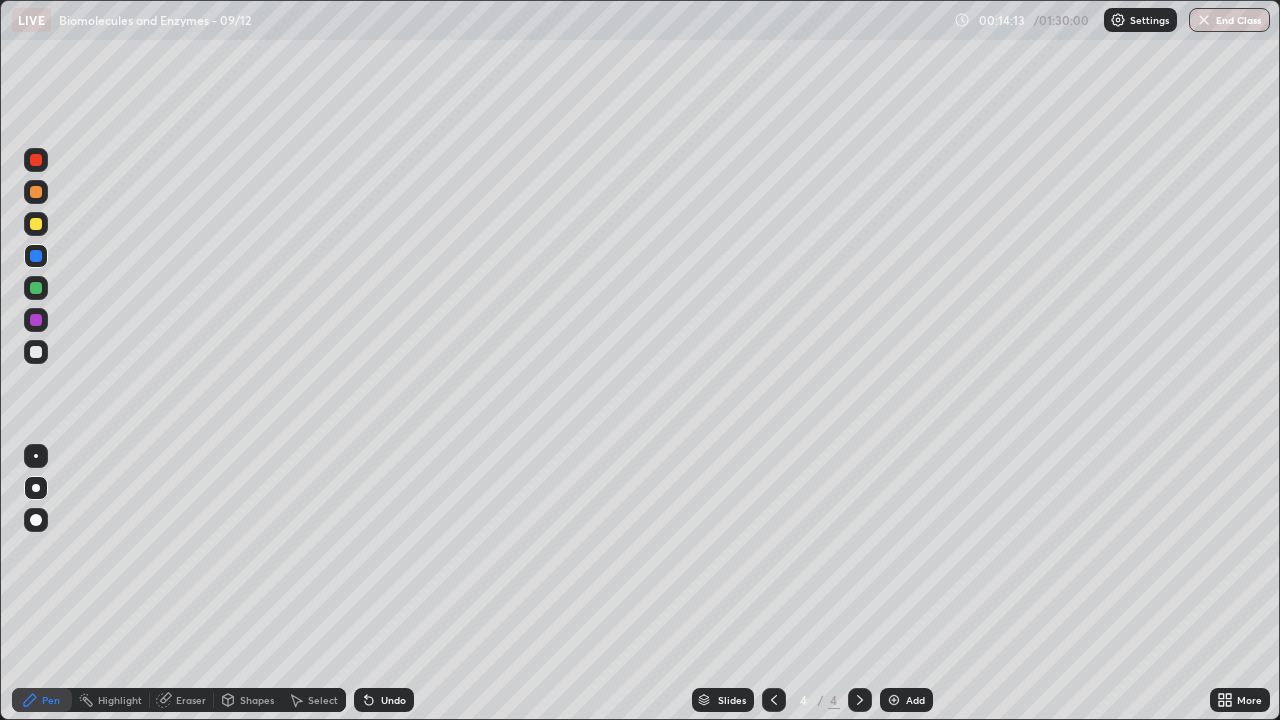 click at bounding box center [36, 256] 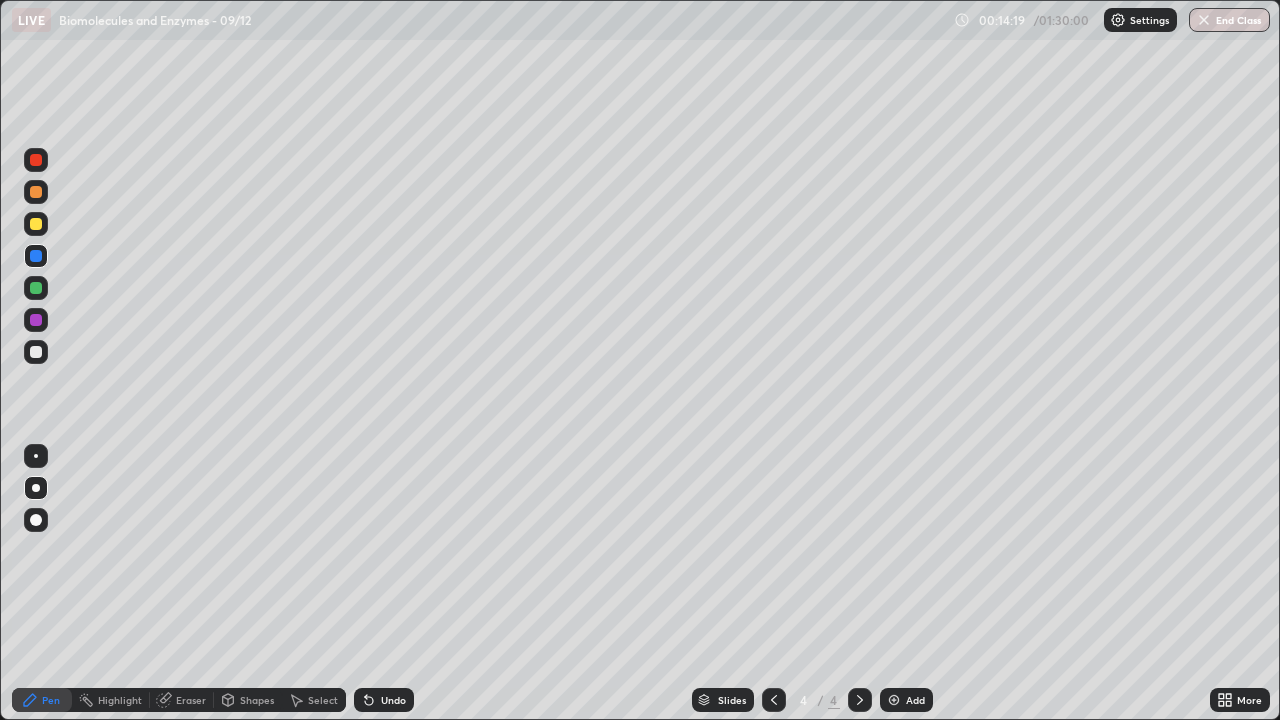 click at bounding box center [36, 288] 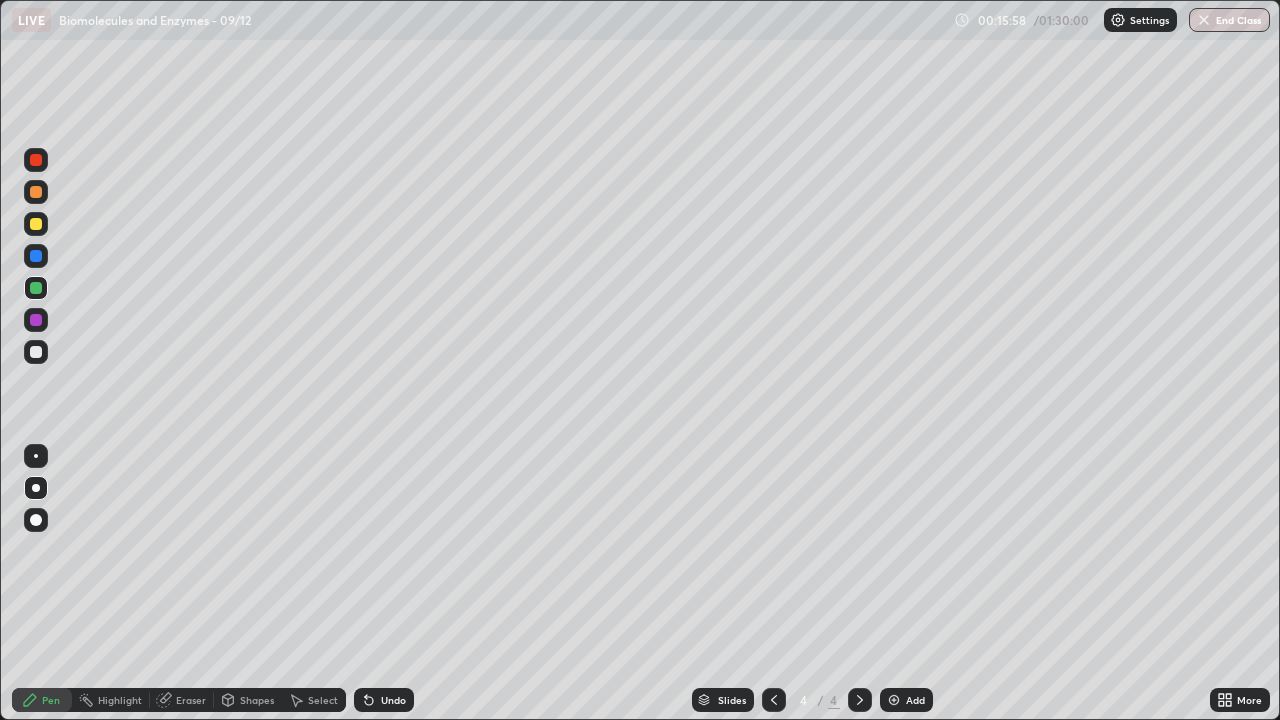 click at bounding box center [36, 256] 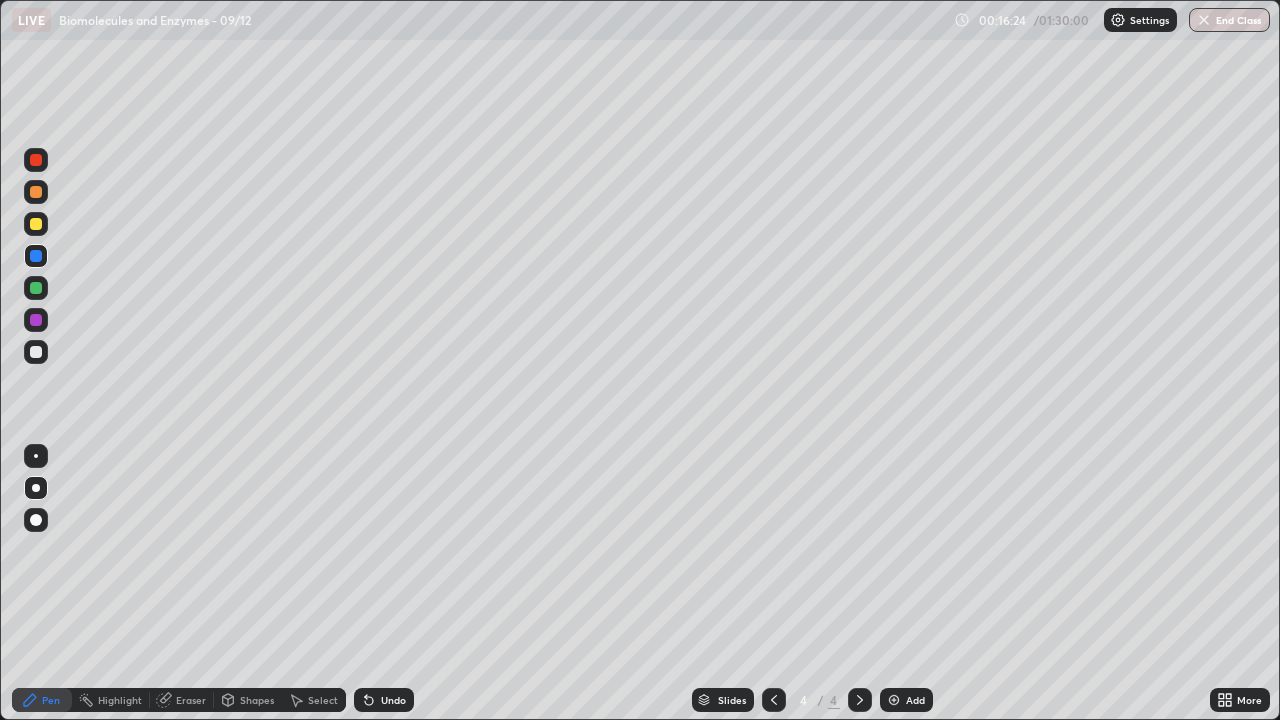 click at bounding box center [36, 320] 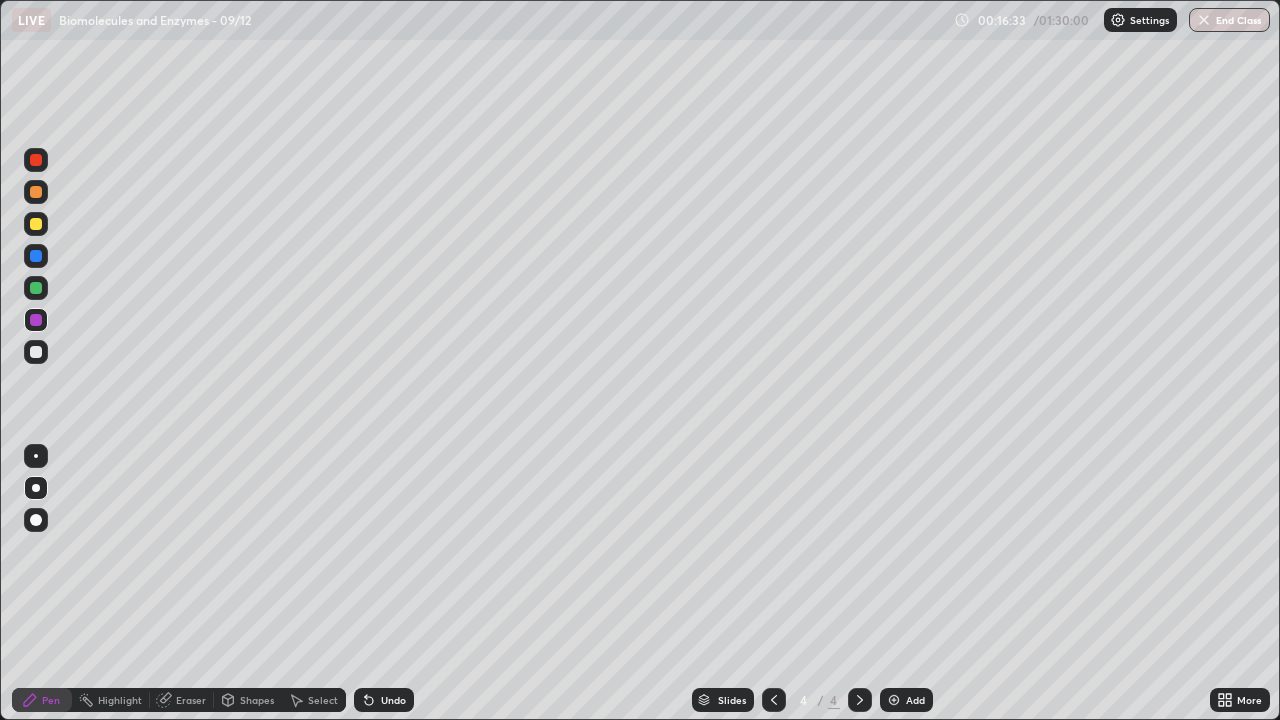 click at bounding box center (36, 320) 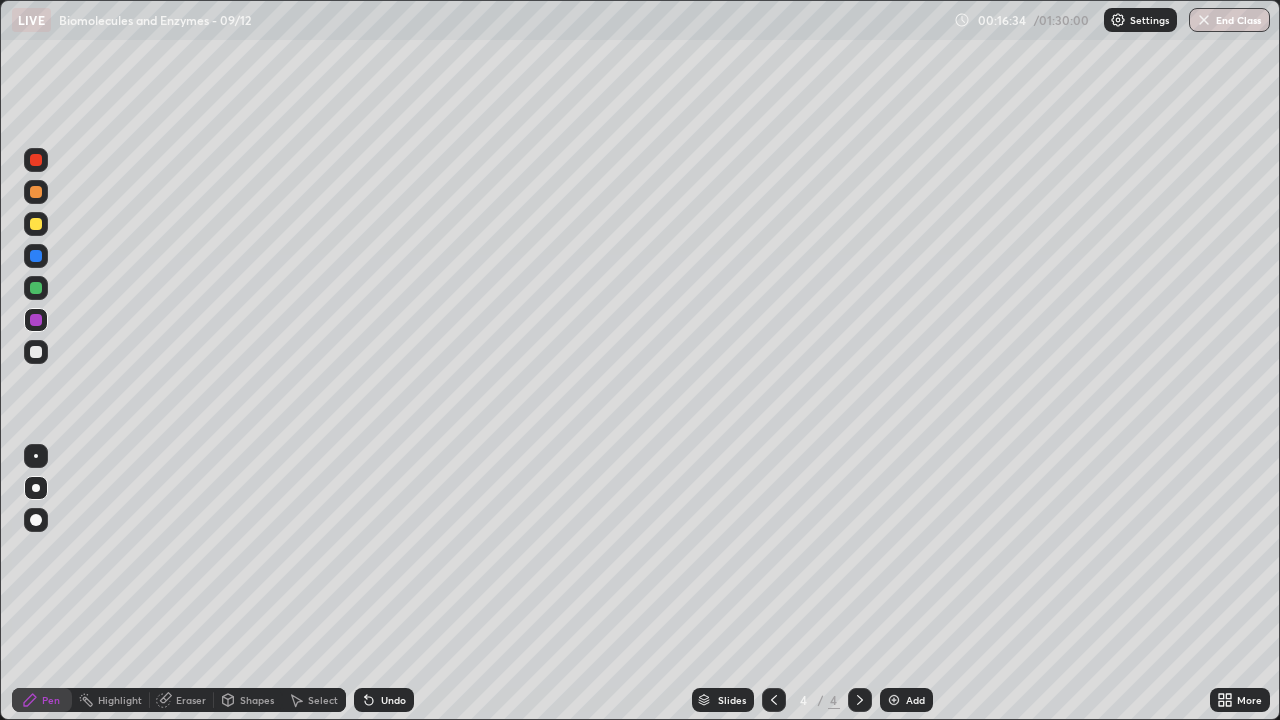 click at bounding box center [36, 352] 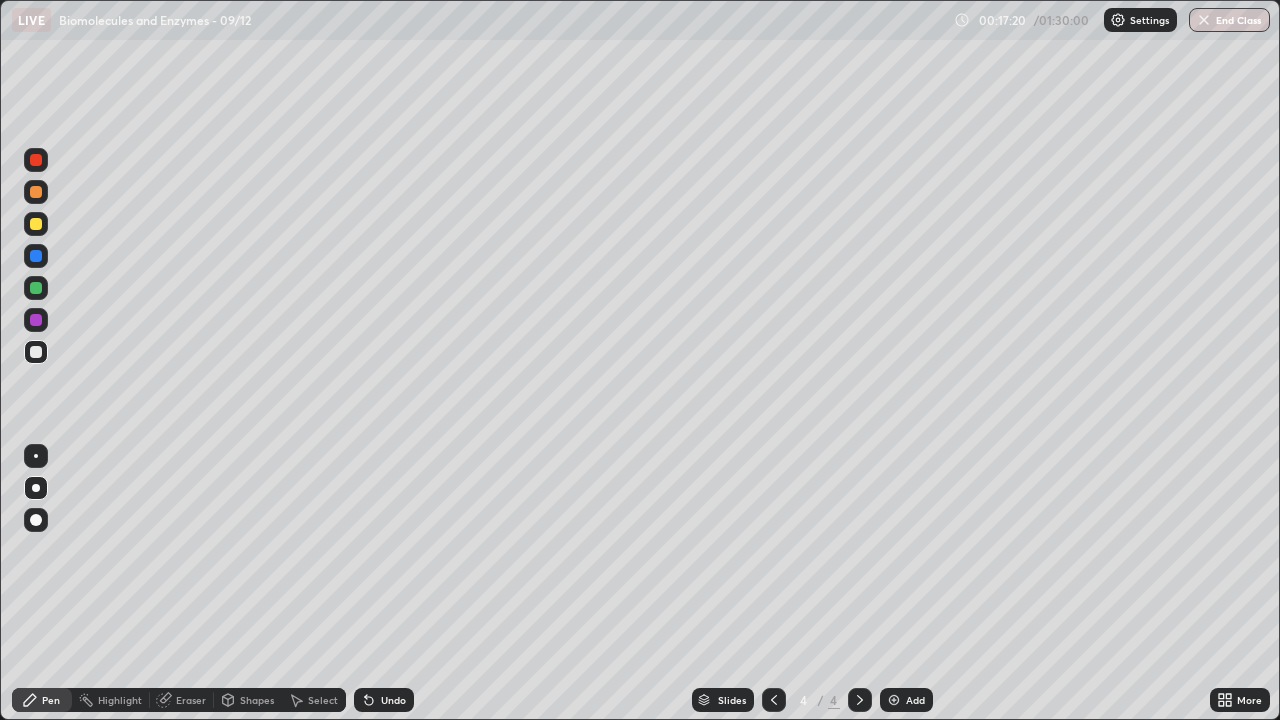click on "Slides 4 / 4 Add" at bounding box center [812, 700] 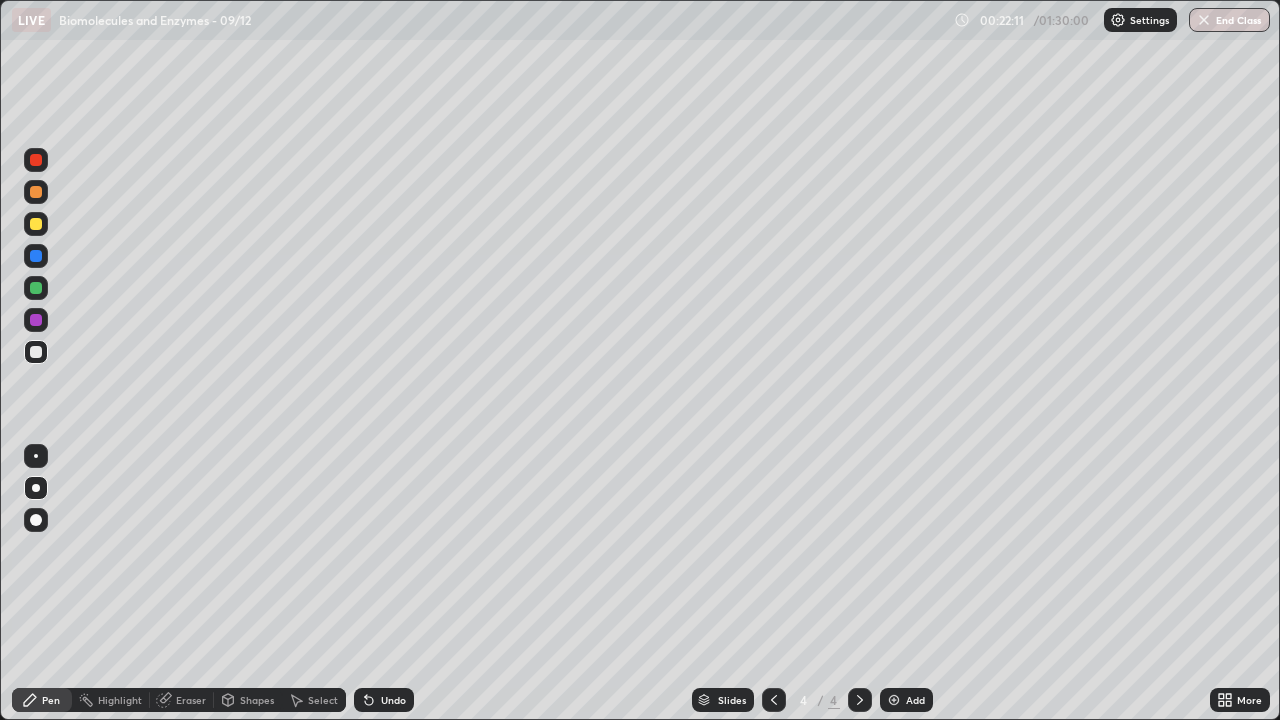click at bounding box center (894, 700) 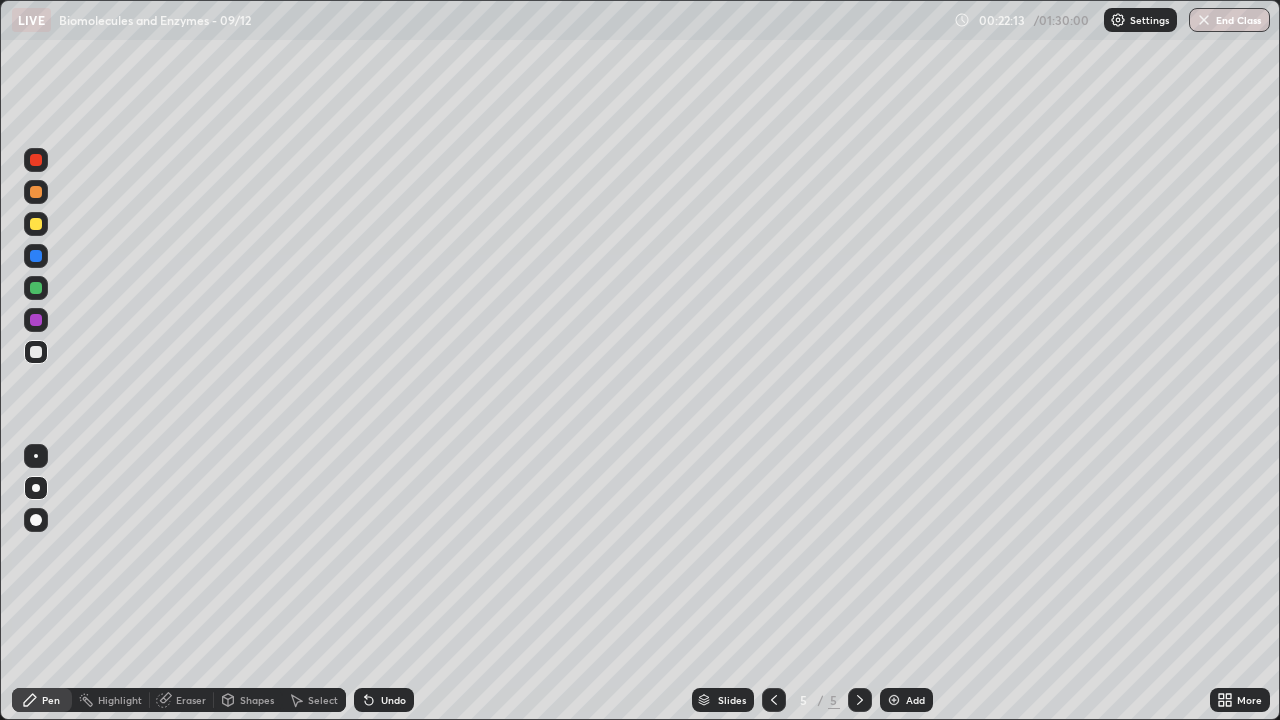 click at bounding box center [36, 224] 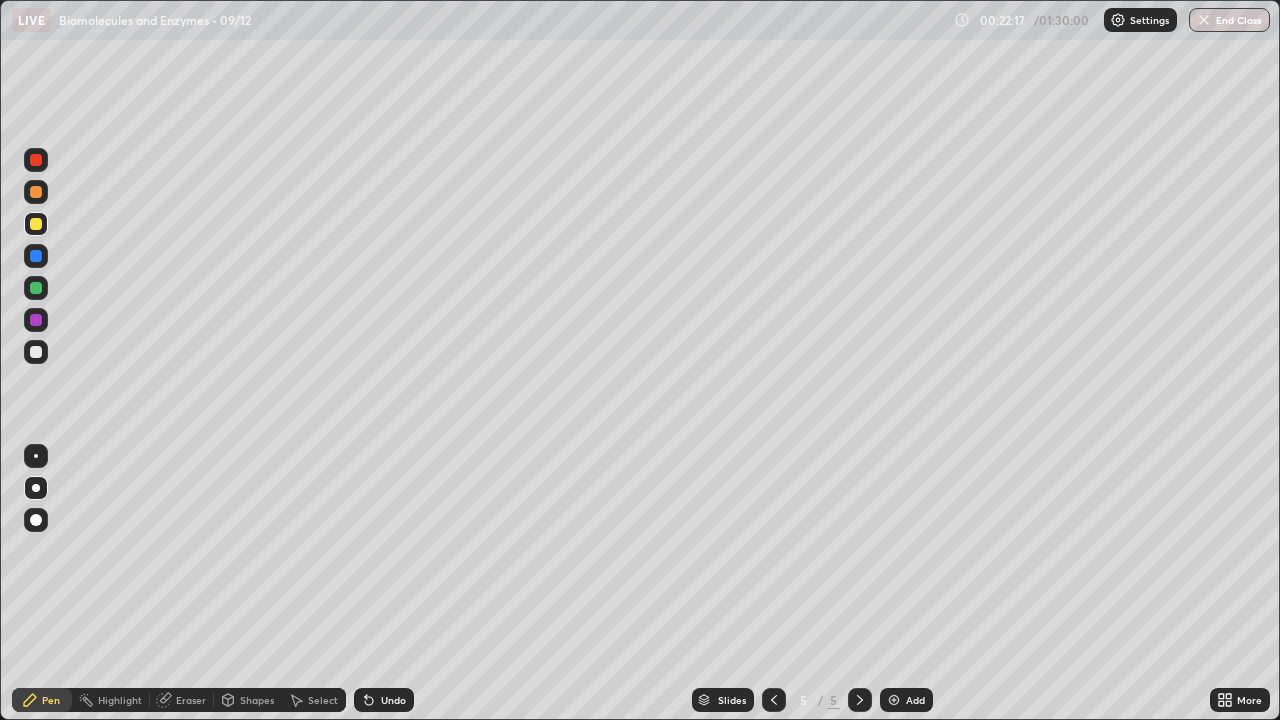 click on "Undo" at bounding box center [393, 700] 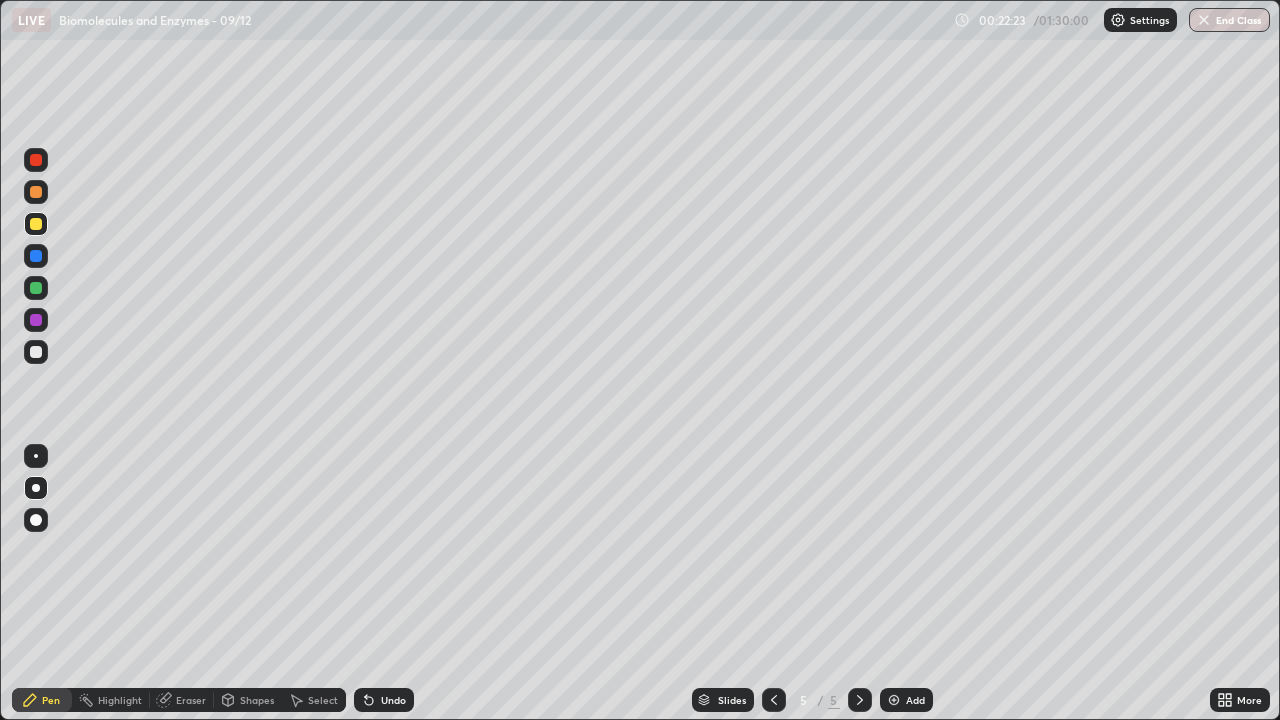 click at bounding box center [36, 224] 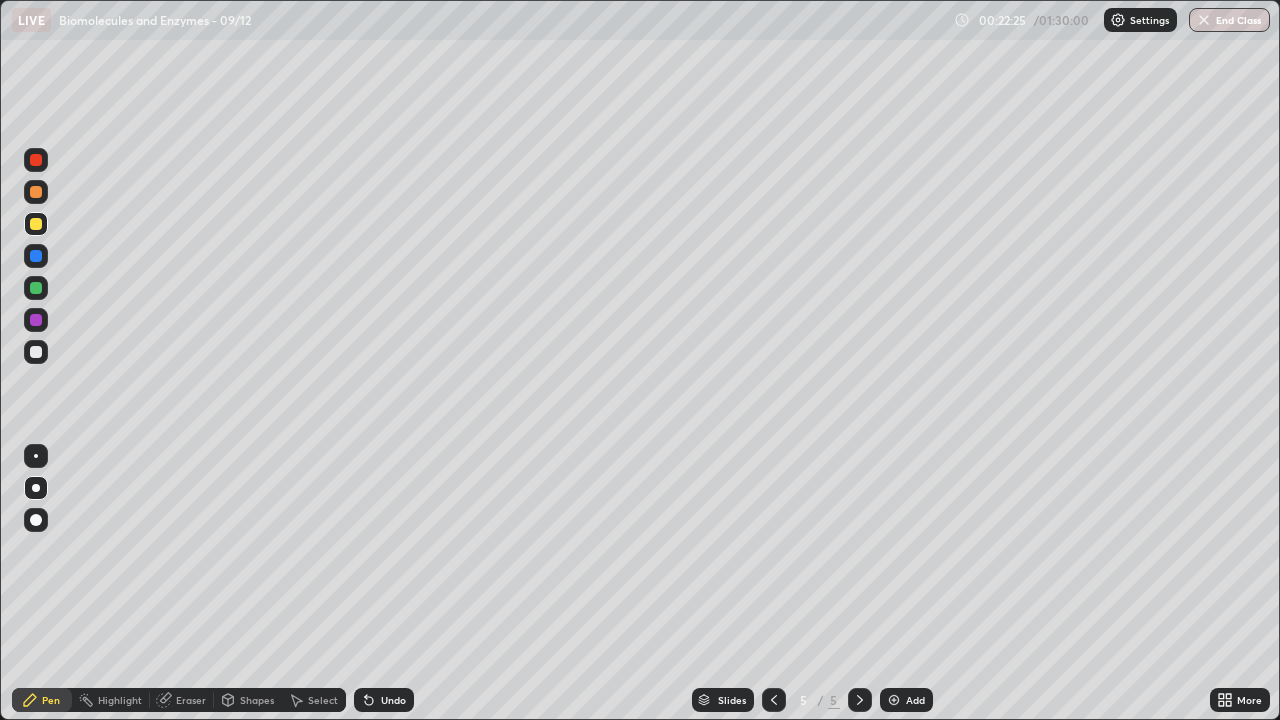 click at bounding box center [36, 256] 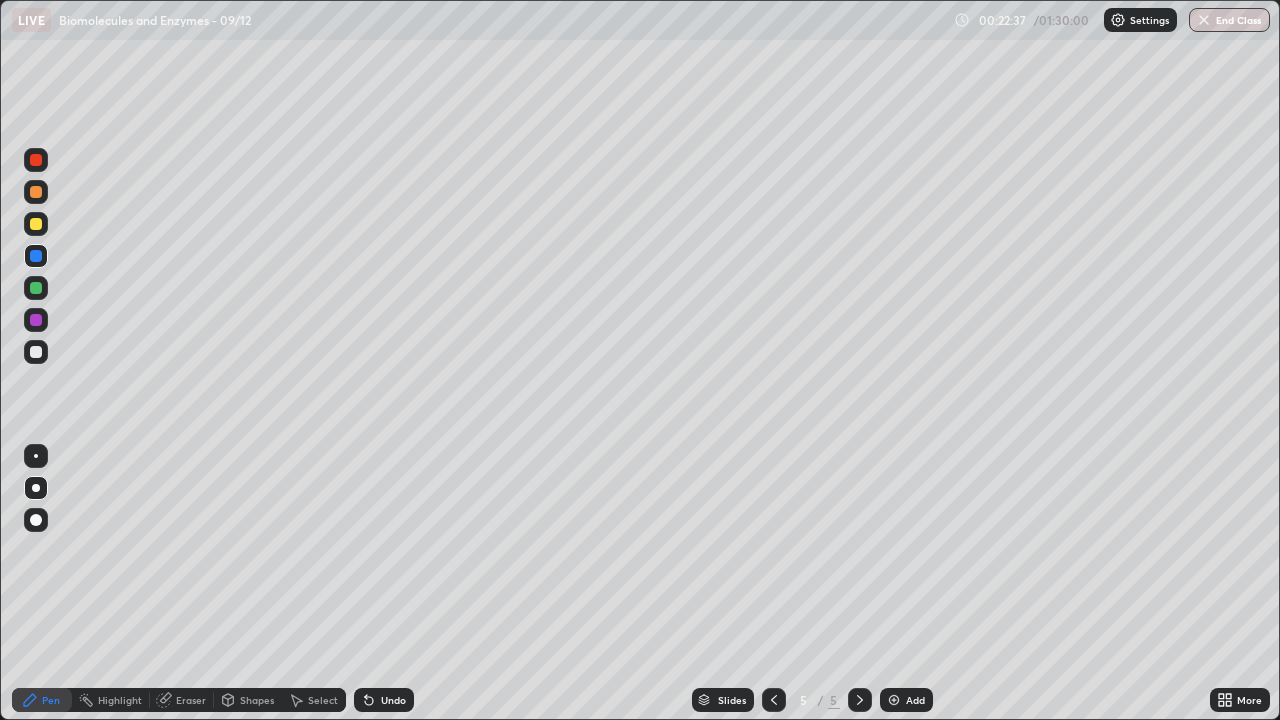 click at bounding box center [36, 256] 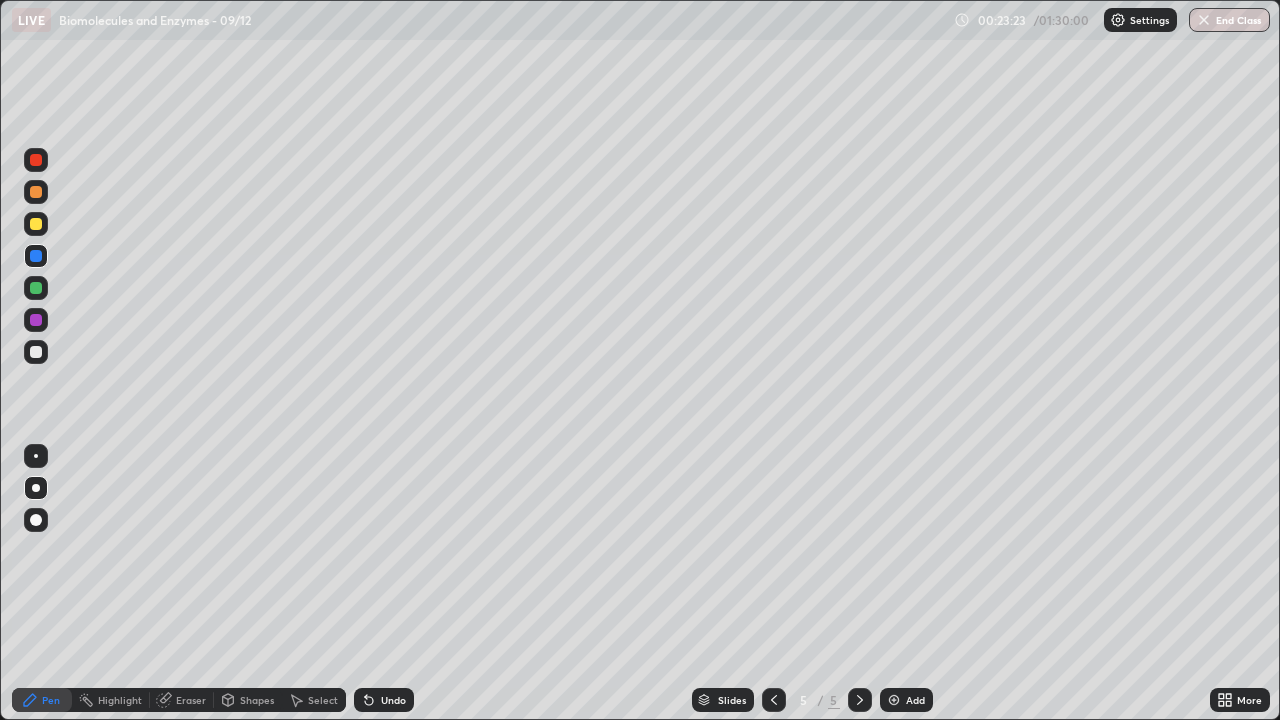 click at bounding box center [36, 224] 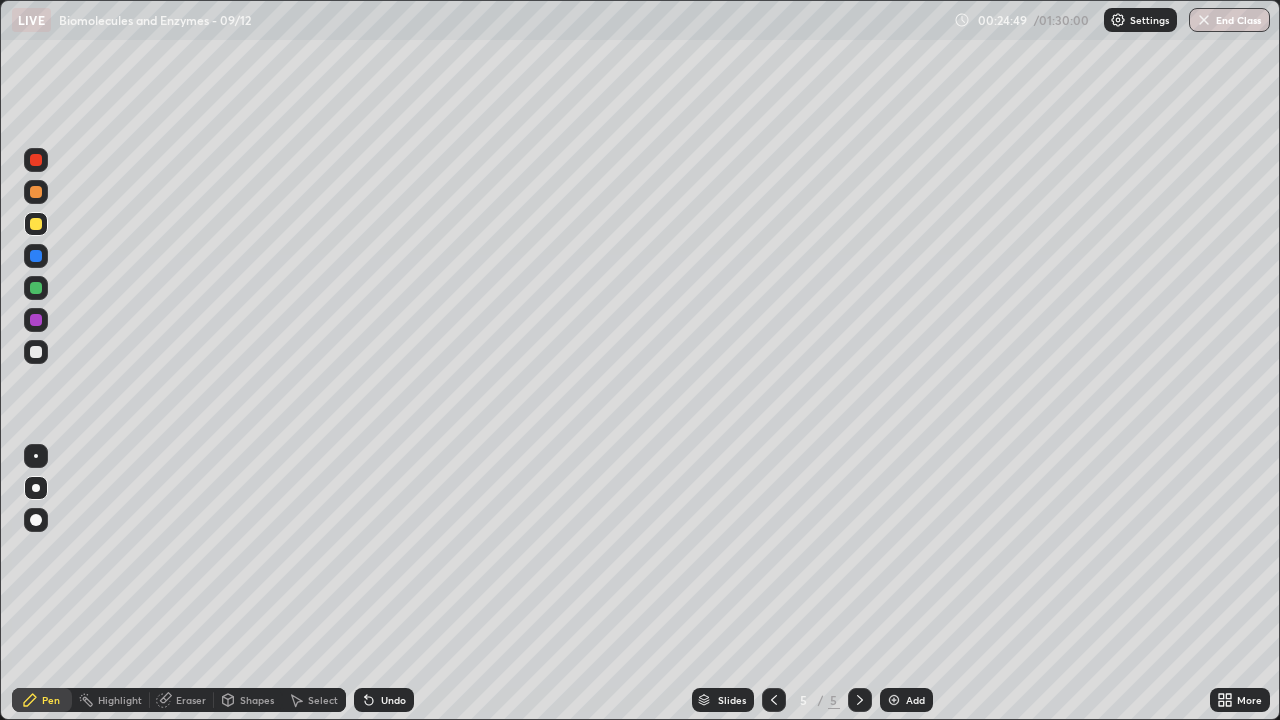 click at bounding box center [36, 256] 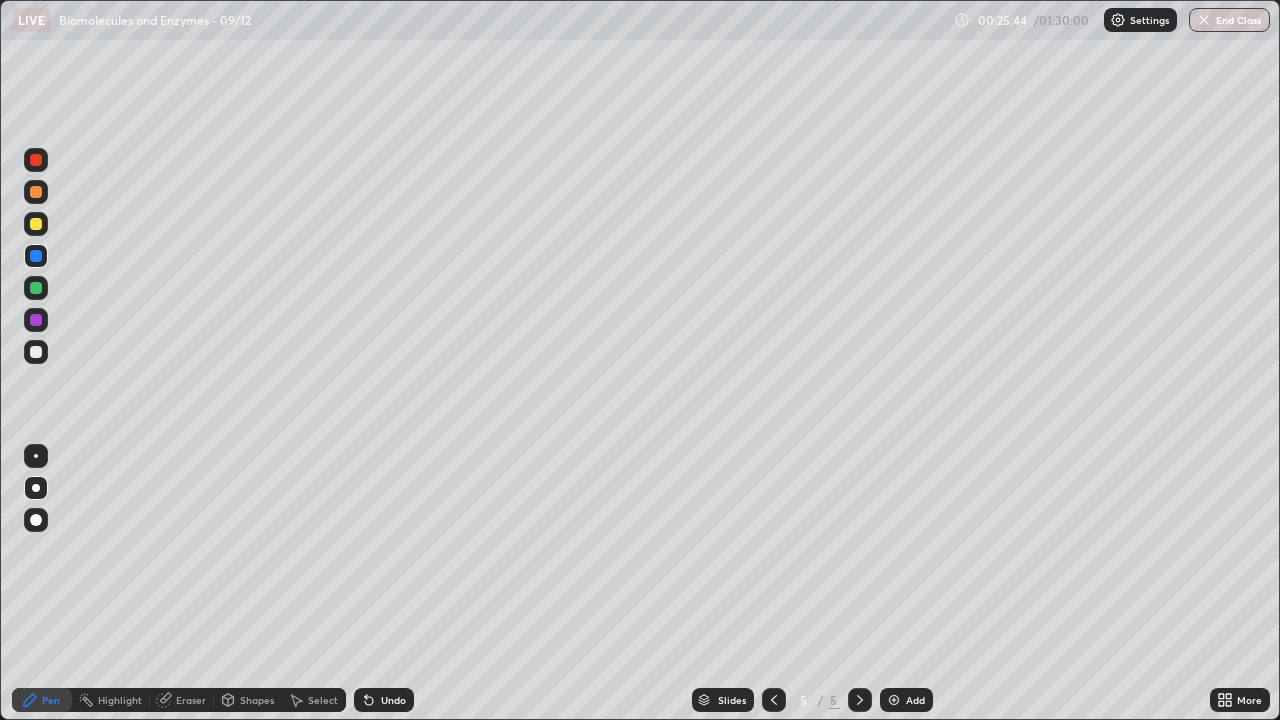 click on "Add" at bounding box center (906, 700) 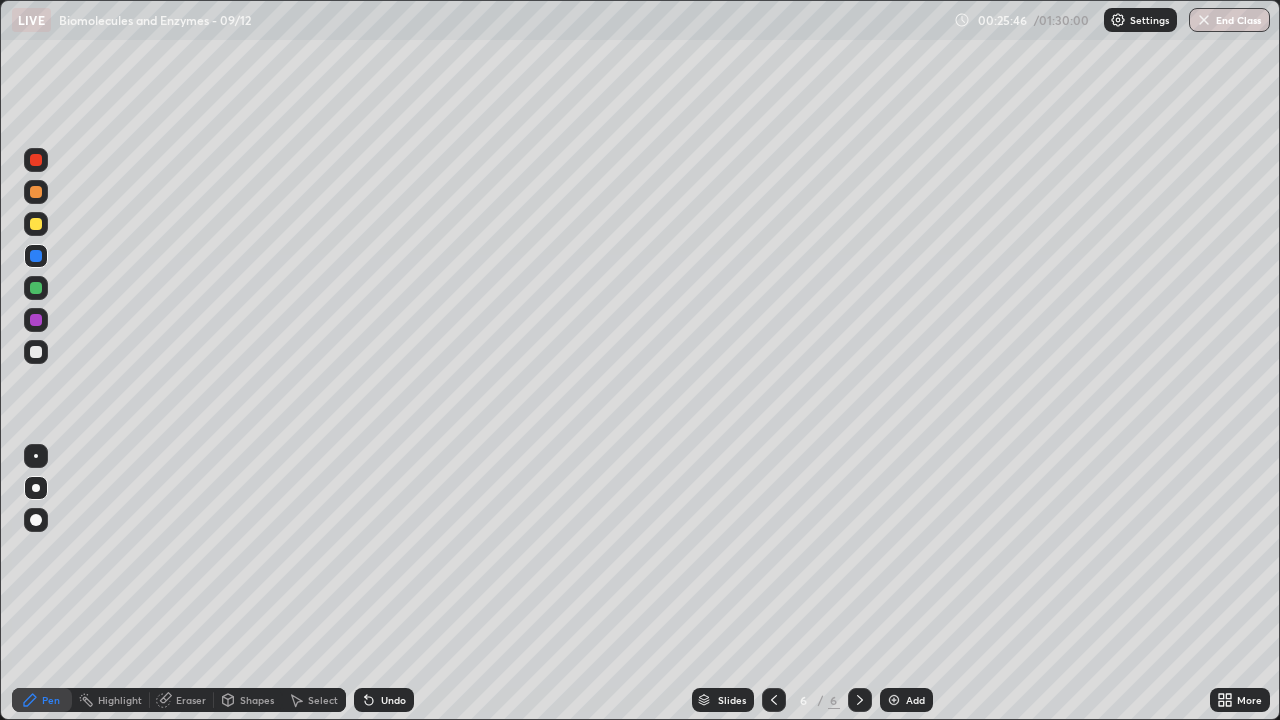 click at bounding box center (36, 160) 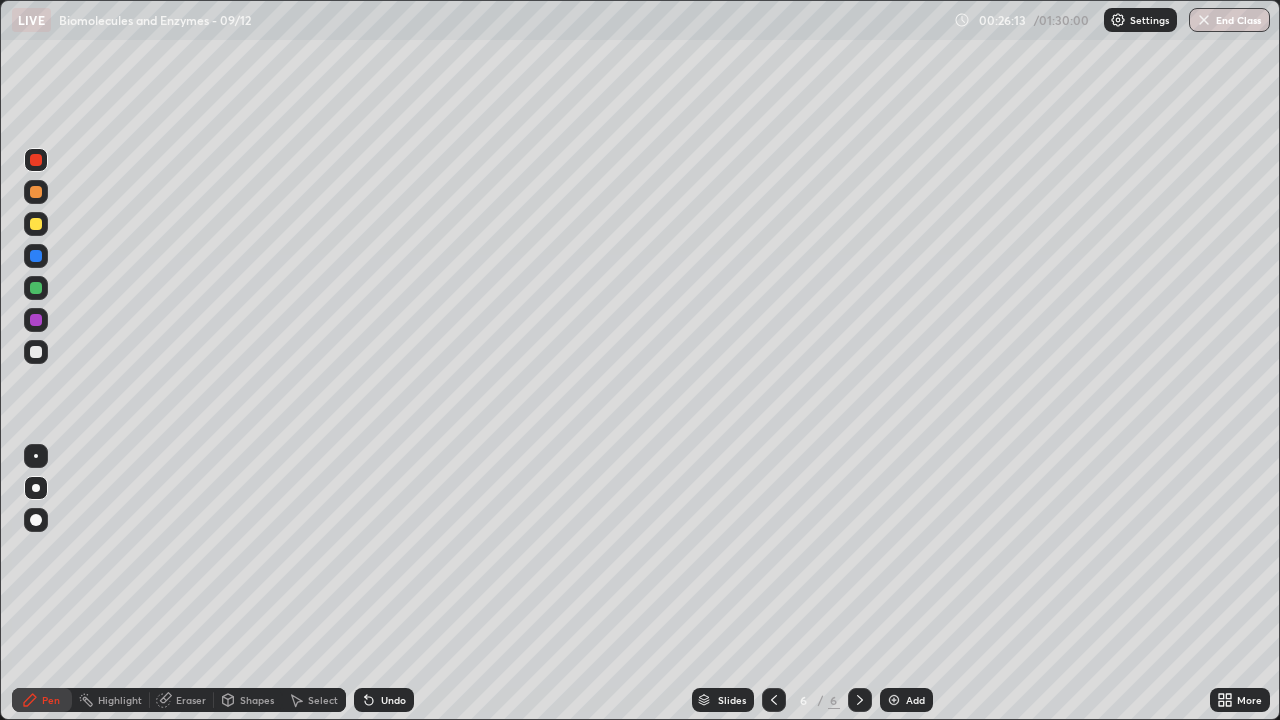 click at bounding box center (36, 320) 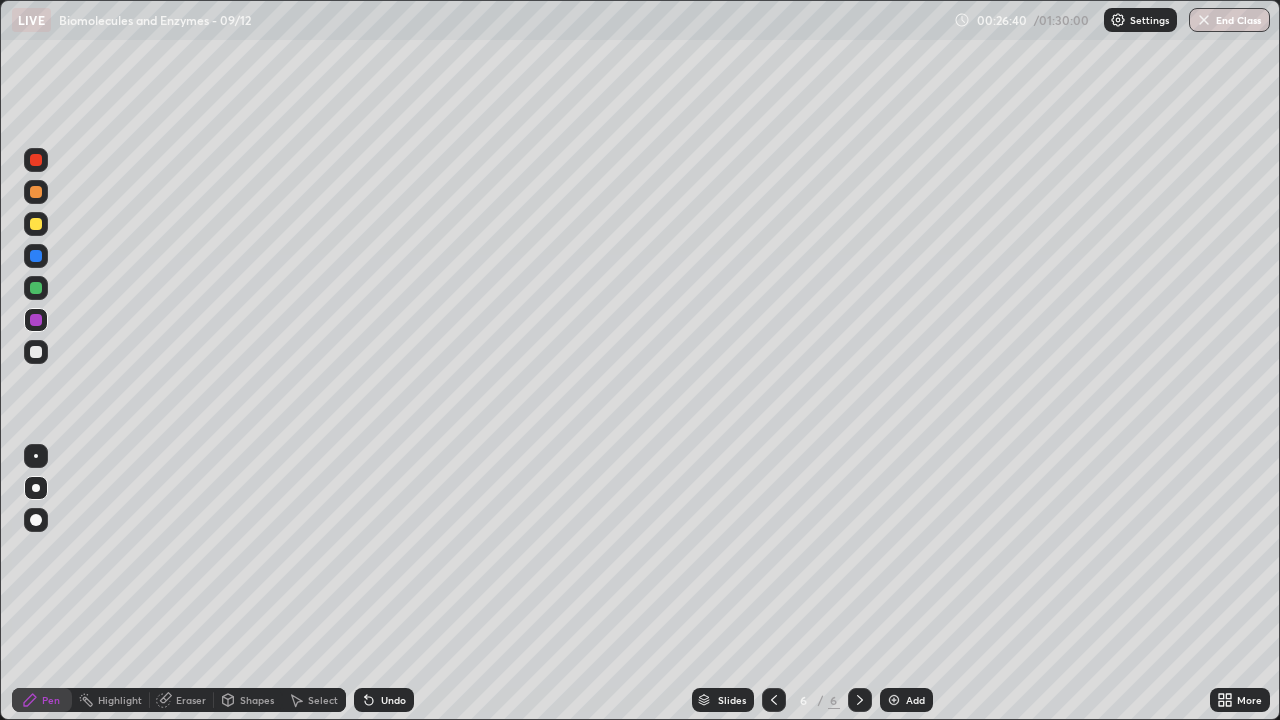 click at bounding box center (36, 192) 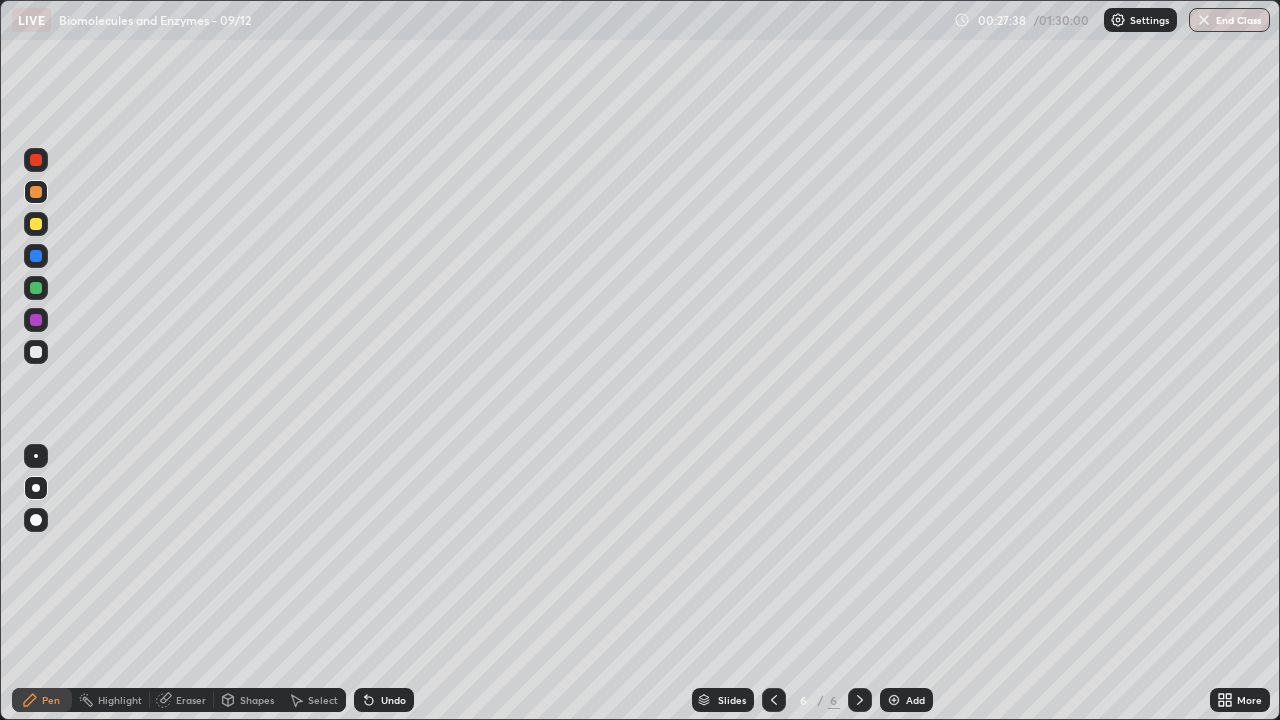 click on "Eraser" at bounding box center (191, 700) 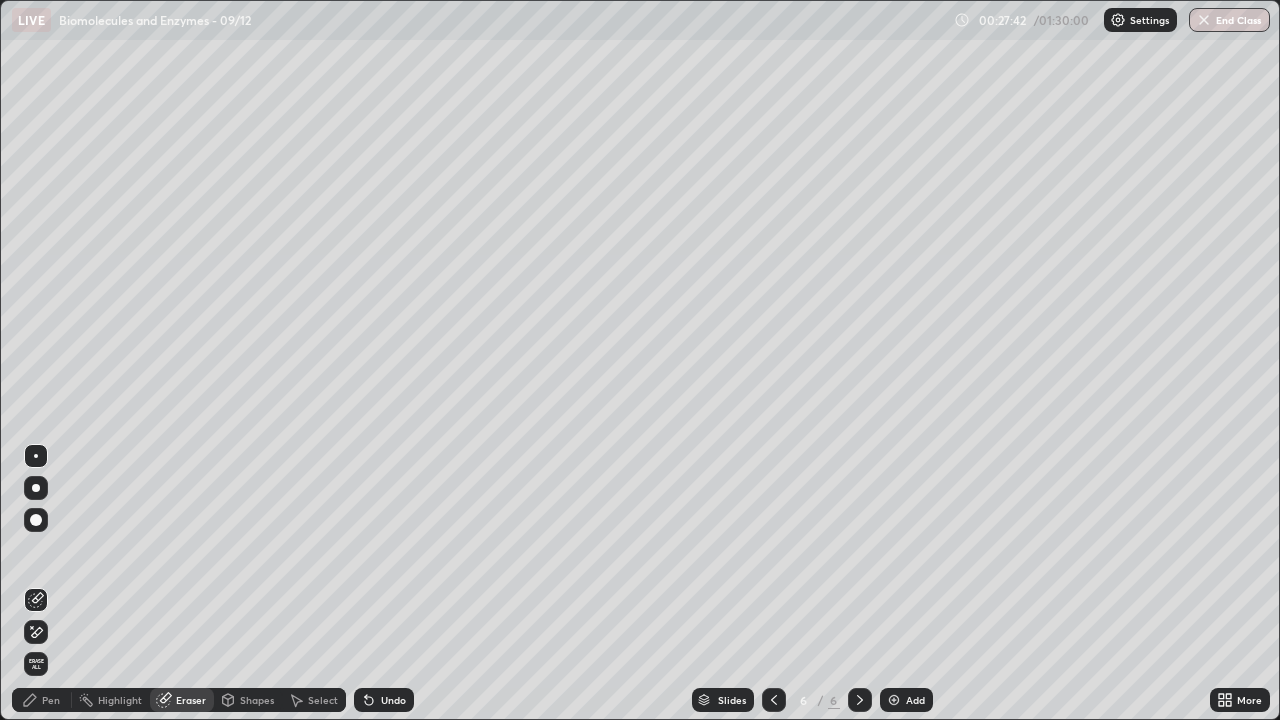 click on "Pen" at bounding box center (51, 700) 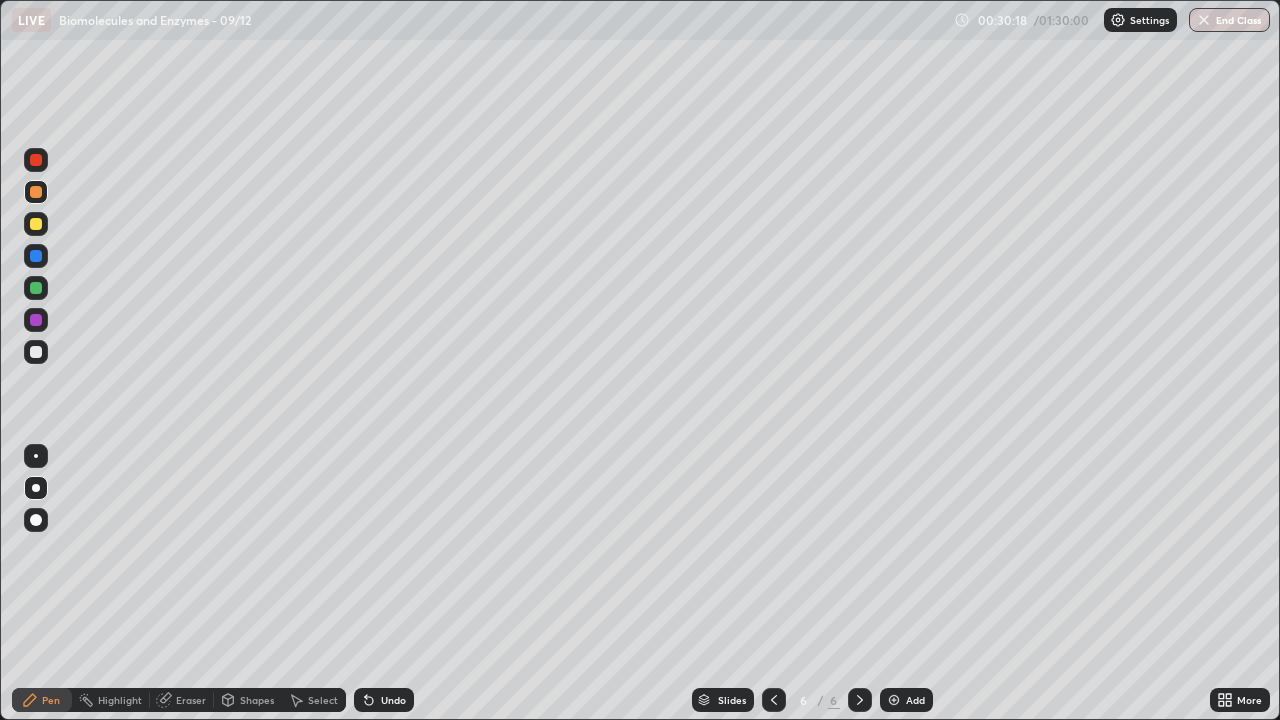 click at bounding box center (894, 700) 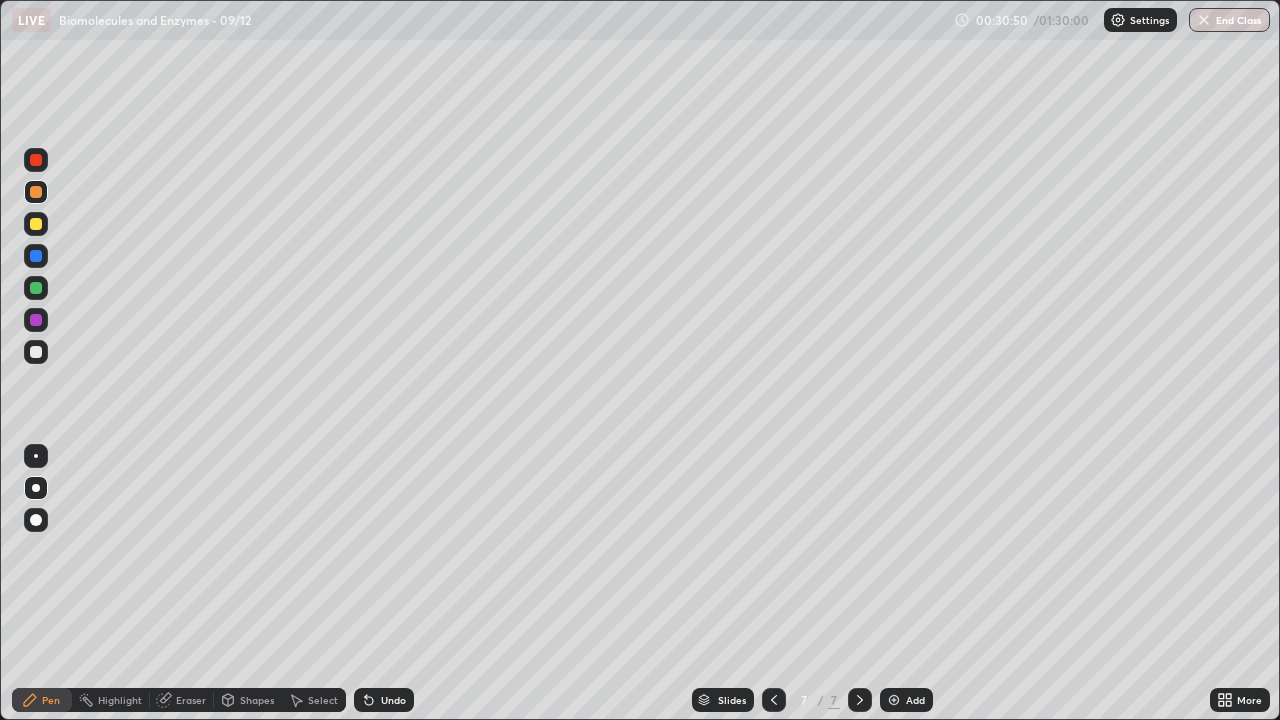 click at bounding box center [36, 224] 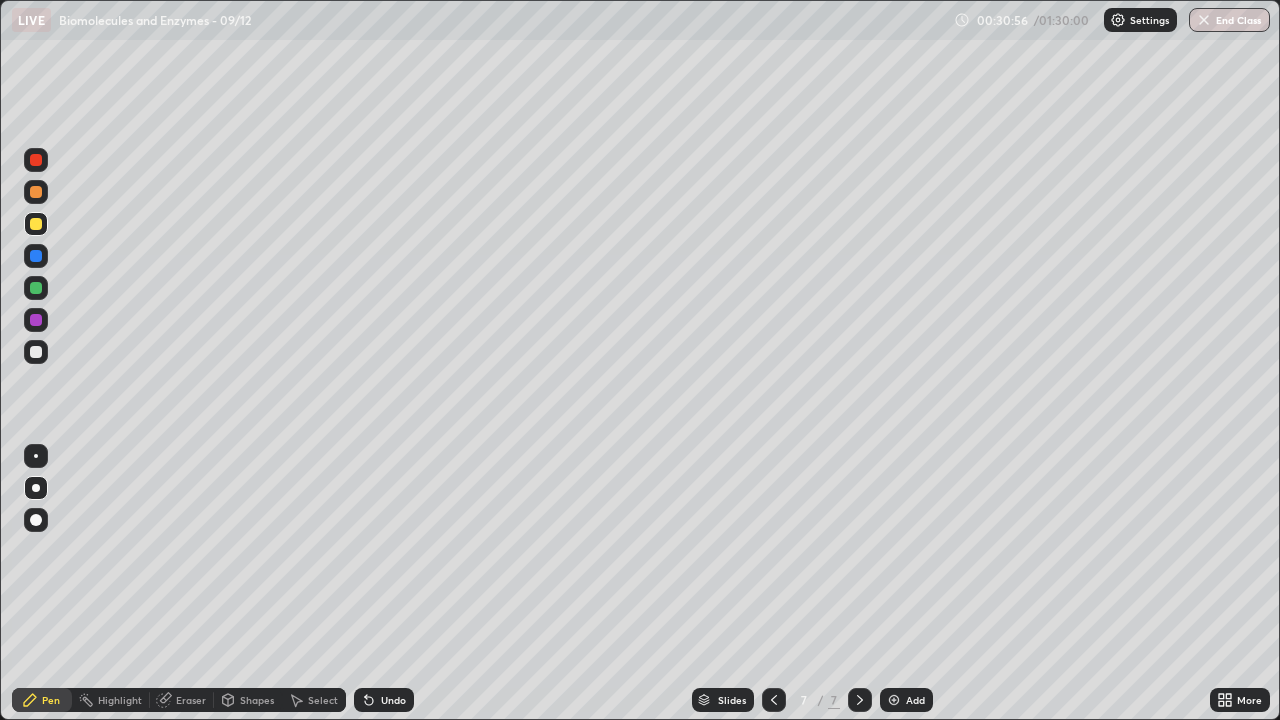click at bounding box center (36, 224) 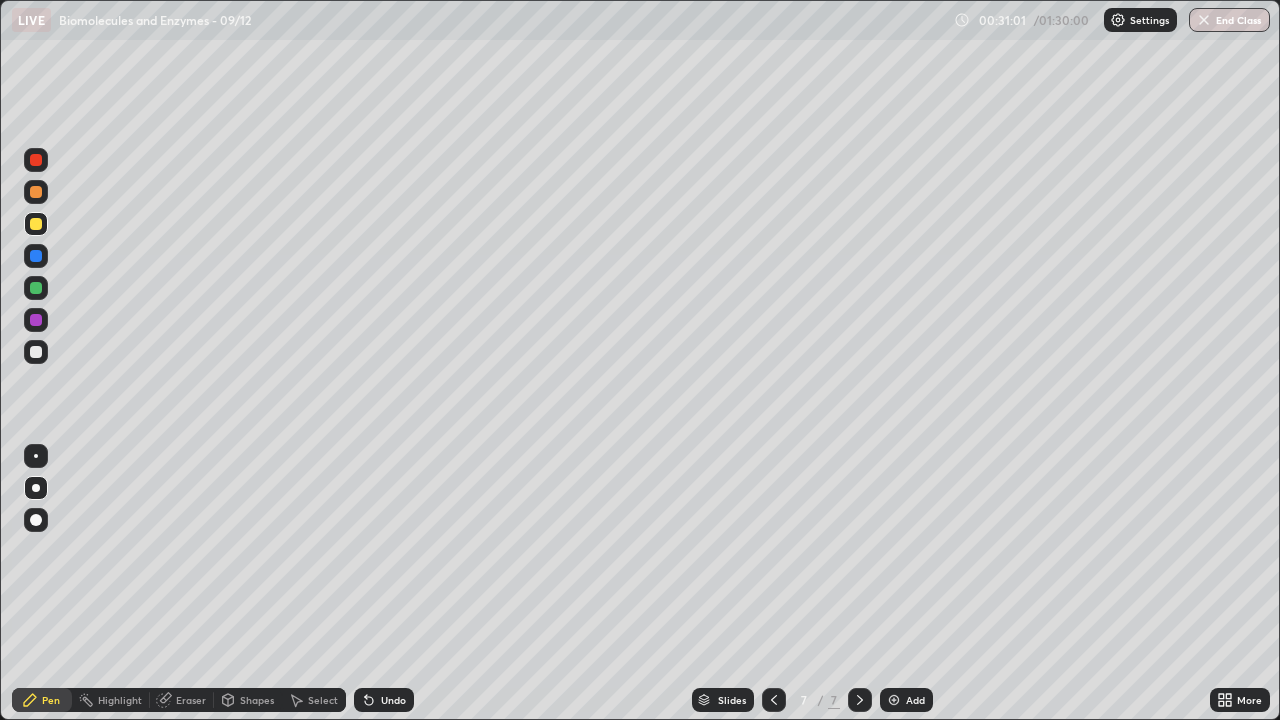 click at bounding box center (36, 224) 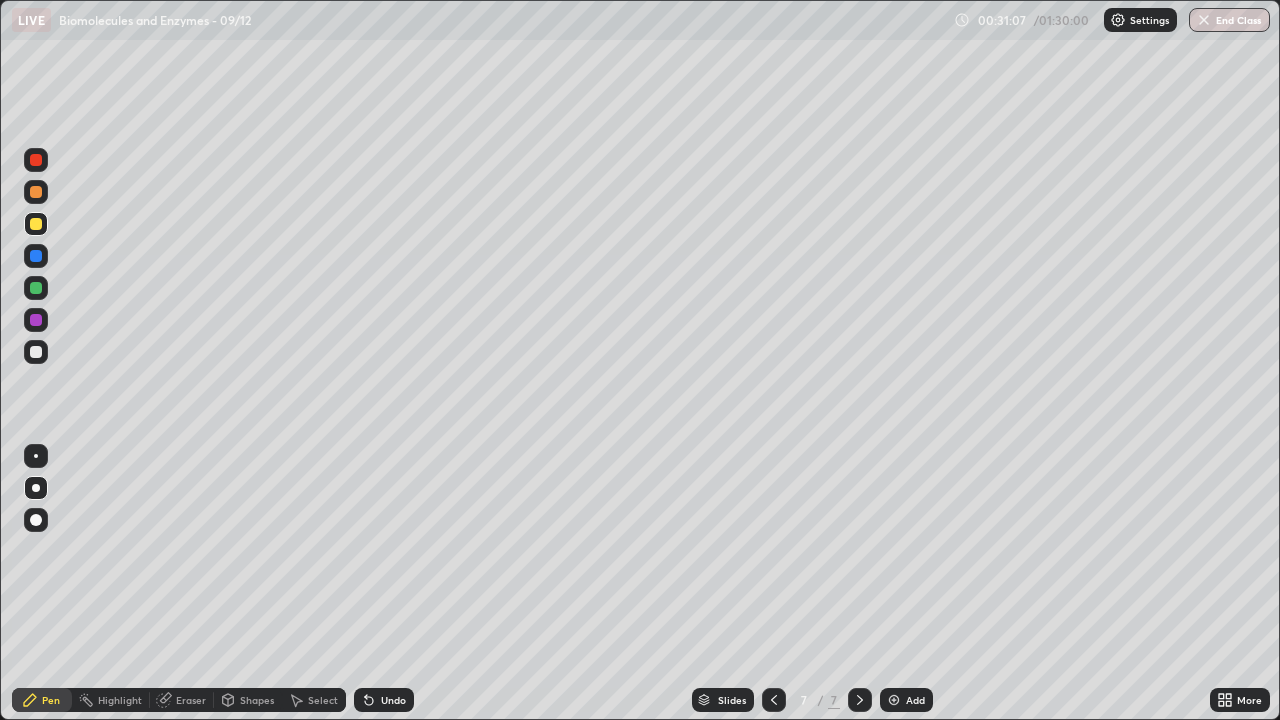 click at bounding box center (36, 224) 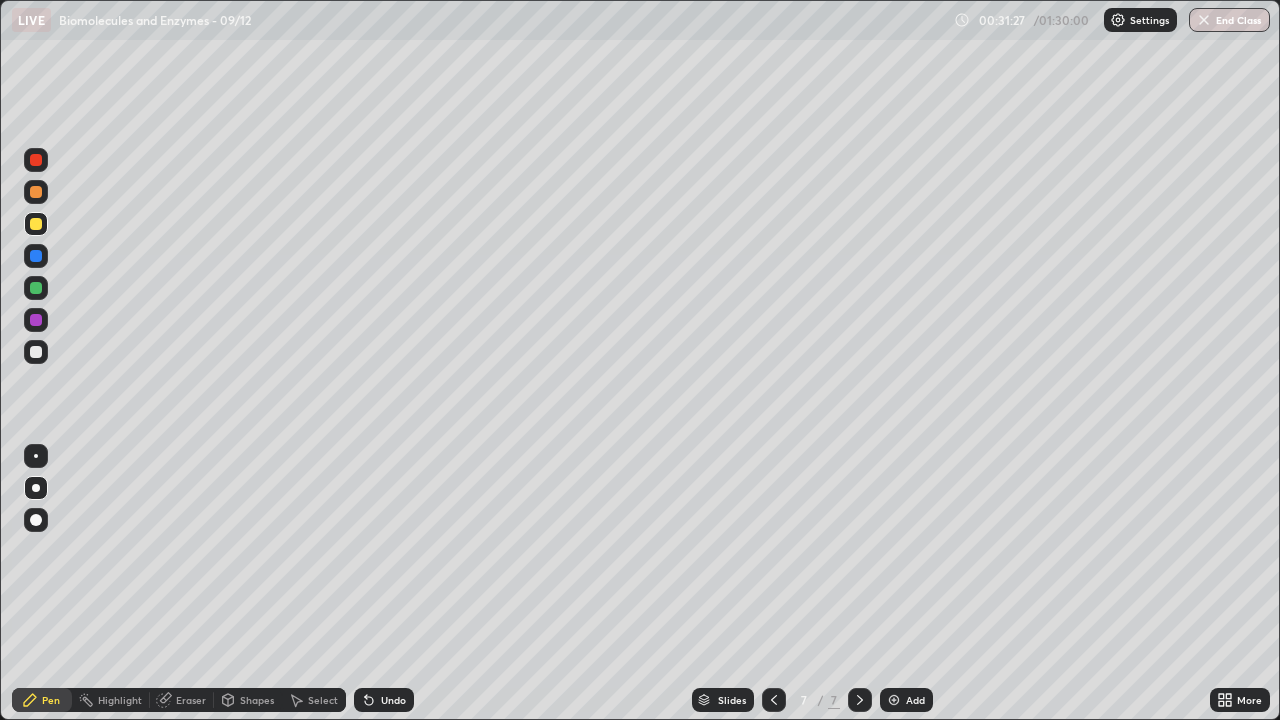 click at bounding box center [36, 320] 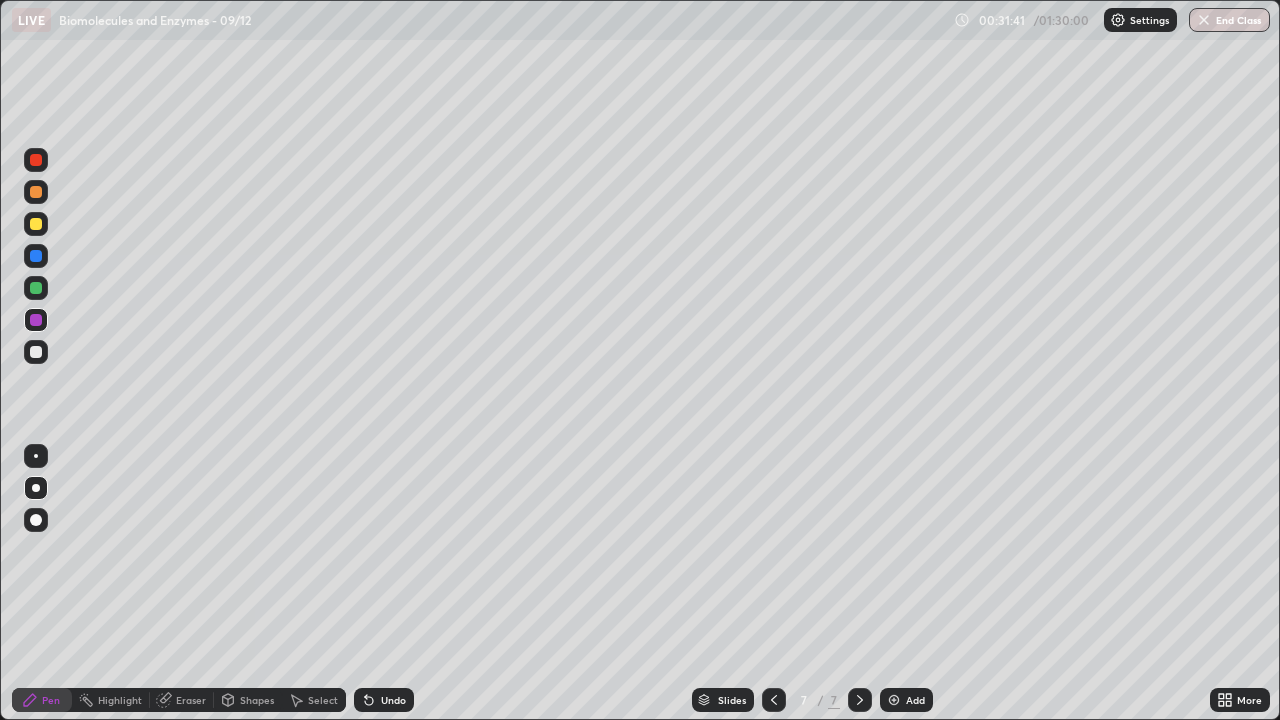 click on "Undo" at bounding box center (393, 700) 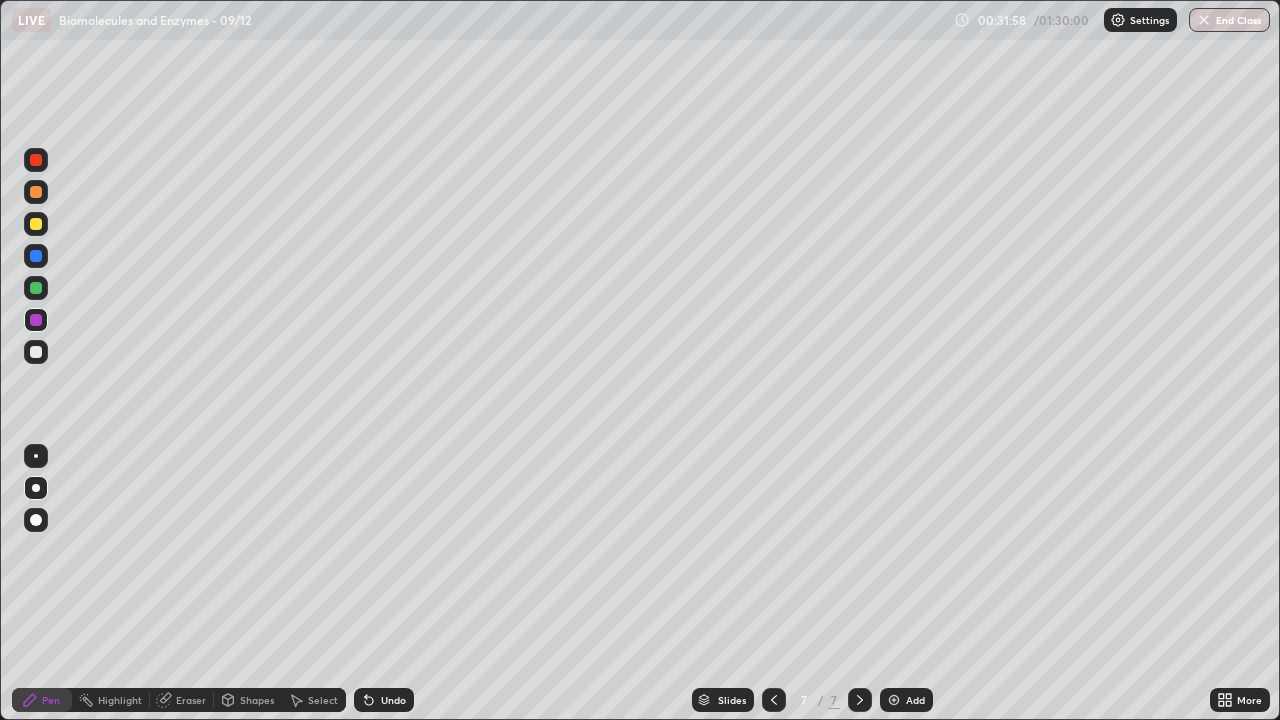 click on "Undo" at bounding box center [384, 700] 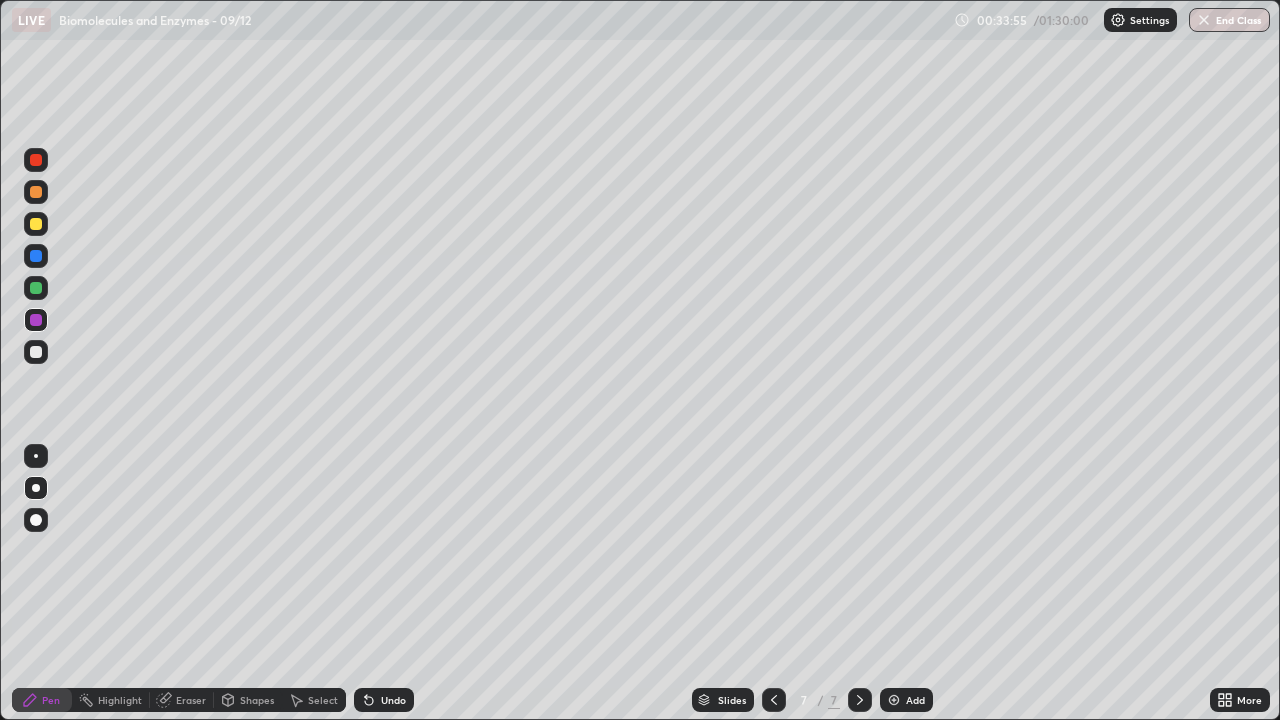click at bounding box center (36, 224) 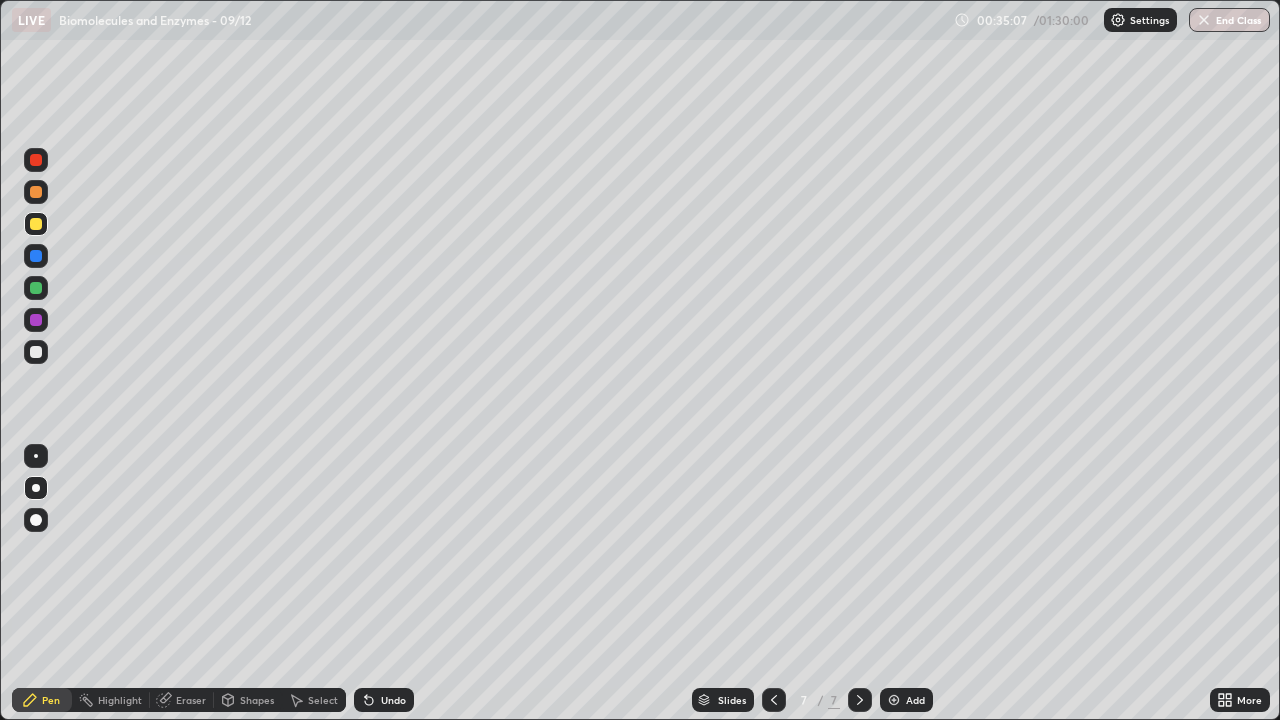 click at bounding box center (36, 352) 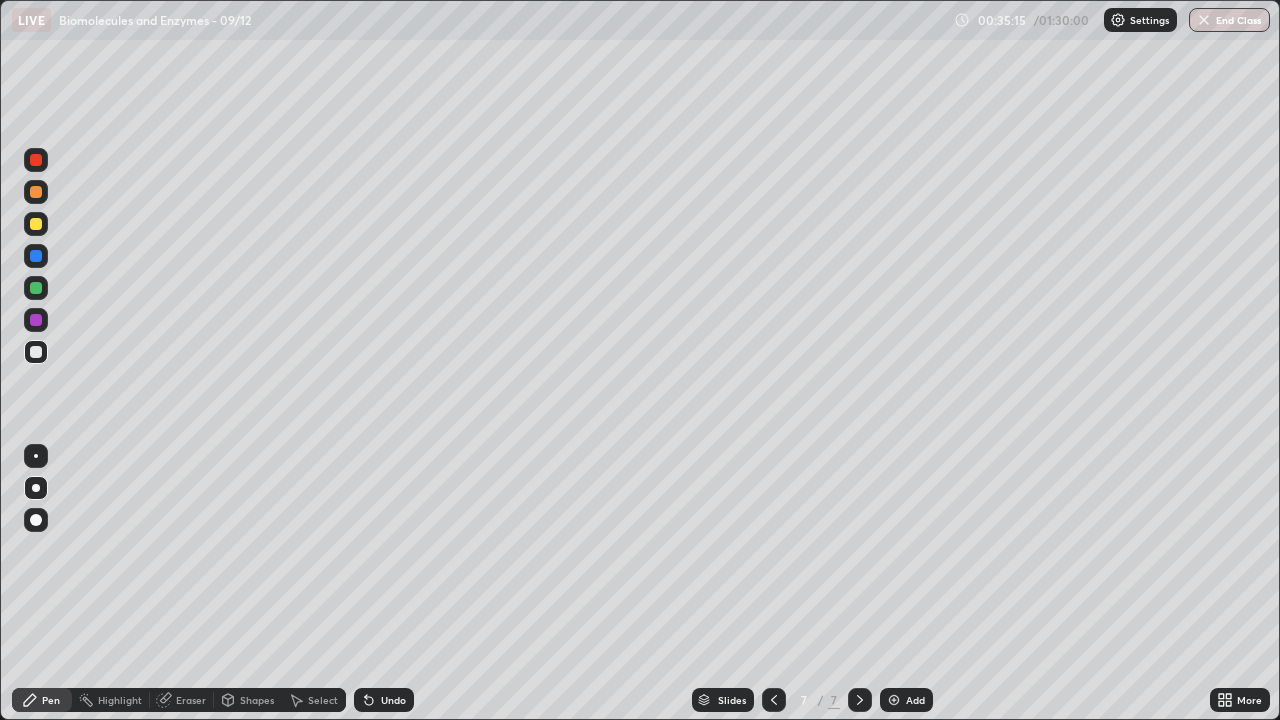 click at bounding box center (36, 288) 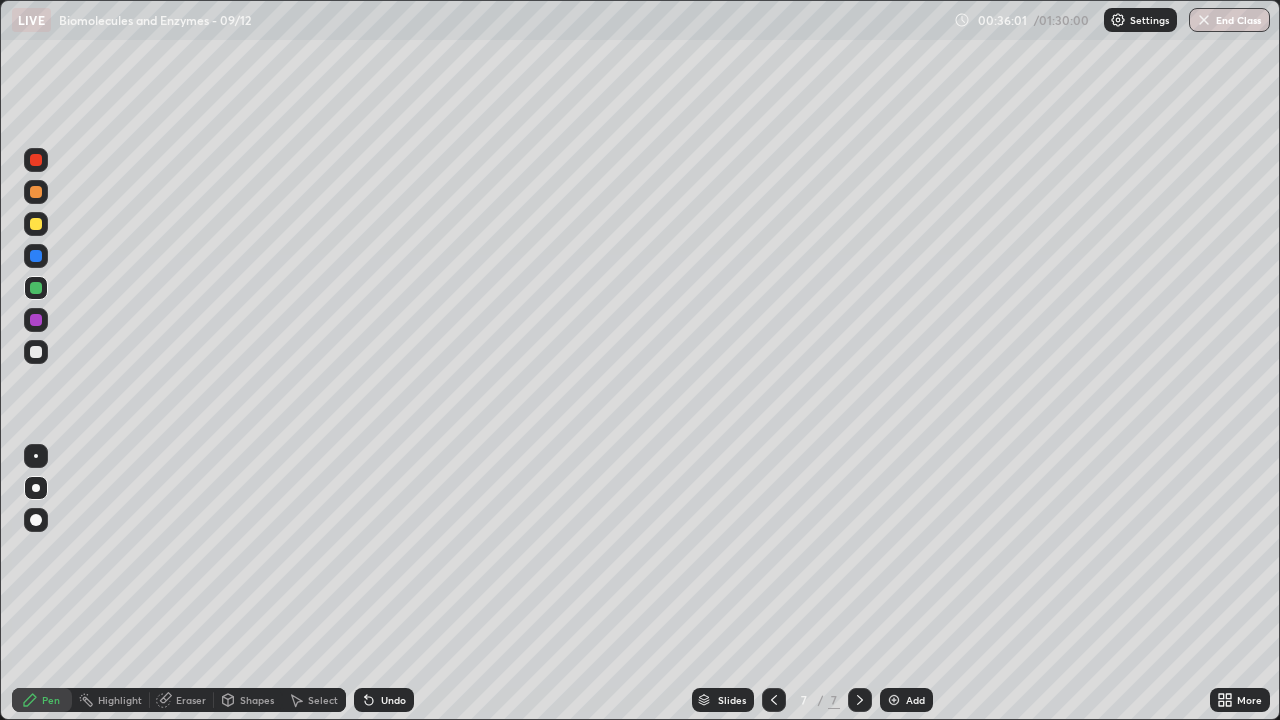 click at bounding box center (36, 224) 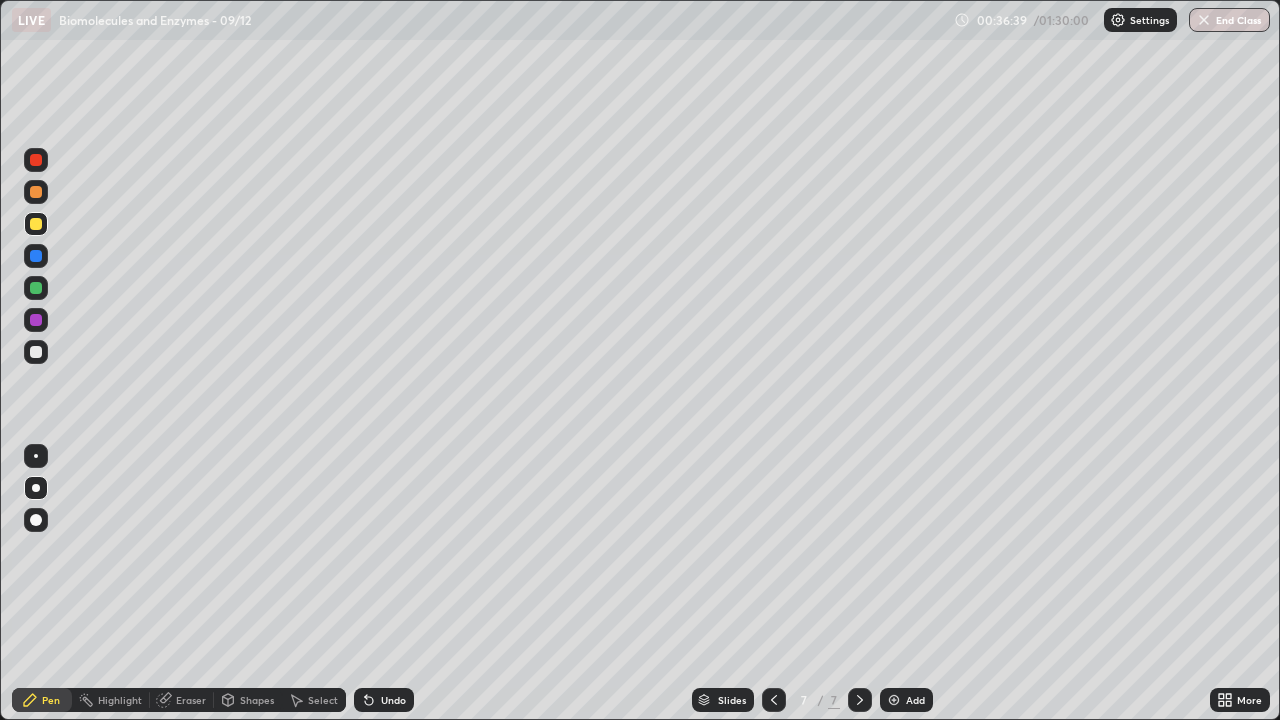 click at bounding box center [36, 352] 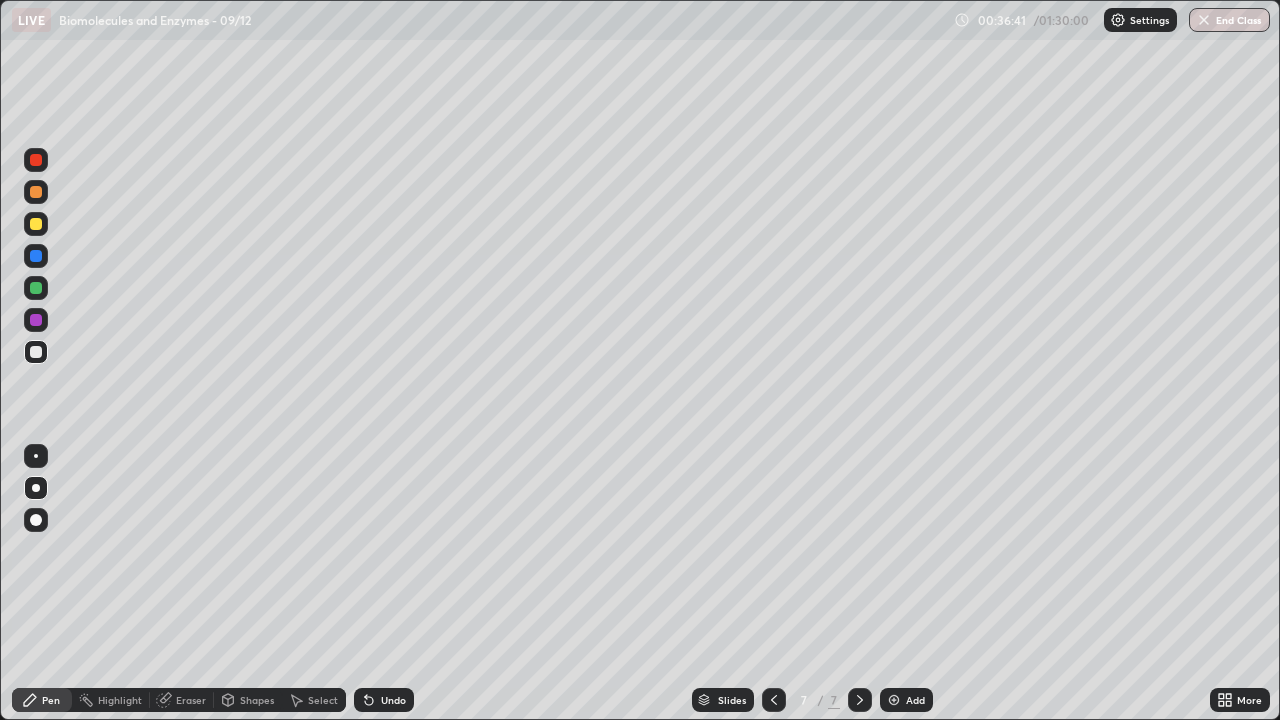 click at bounding box center (36, 456) 